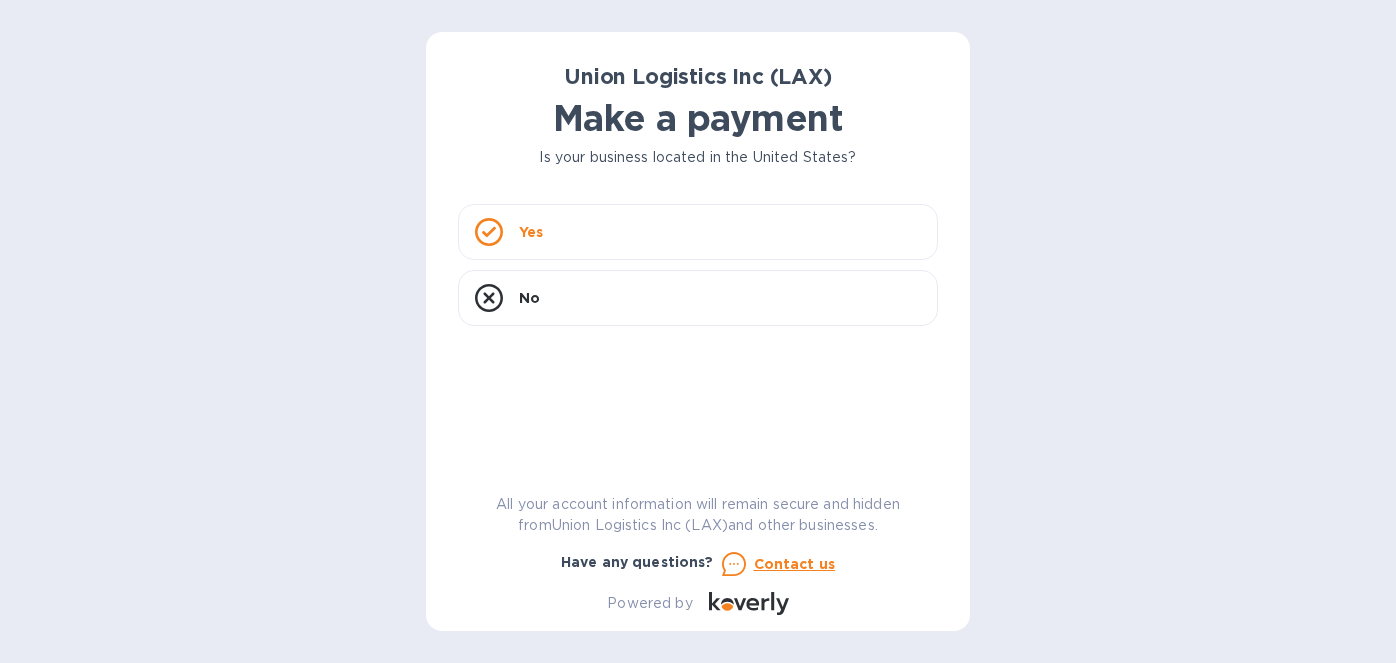 scroll, scrollTop: 0, scrollLeft: 0, axis: both 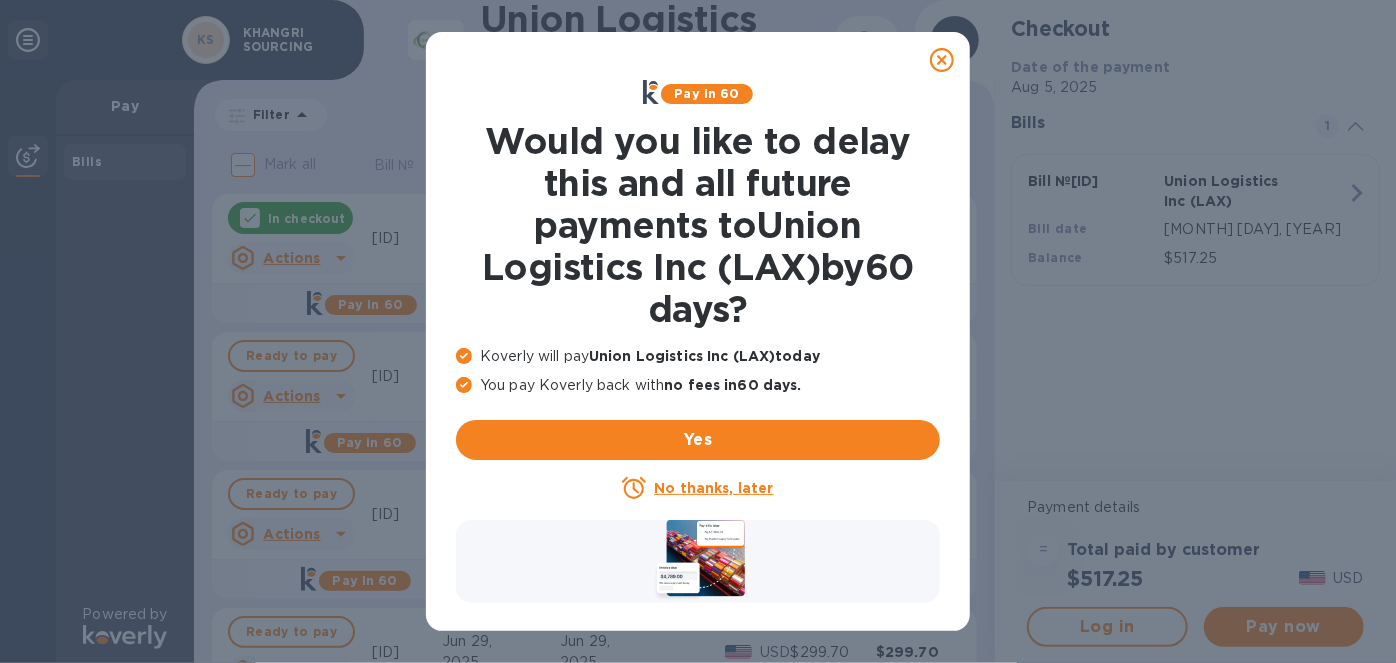 click on "No thanks, later" at bounding box center [713, 488] 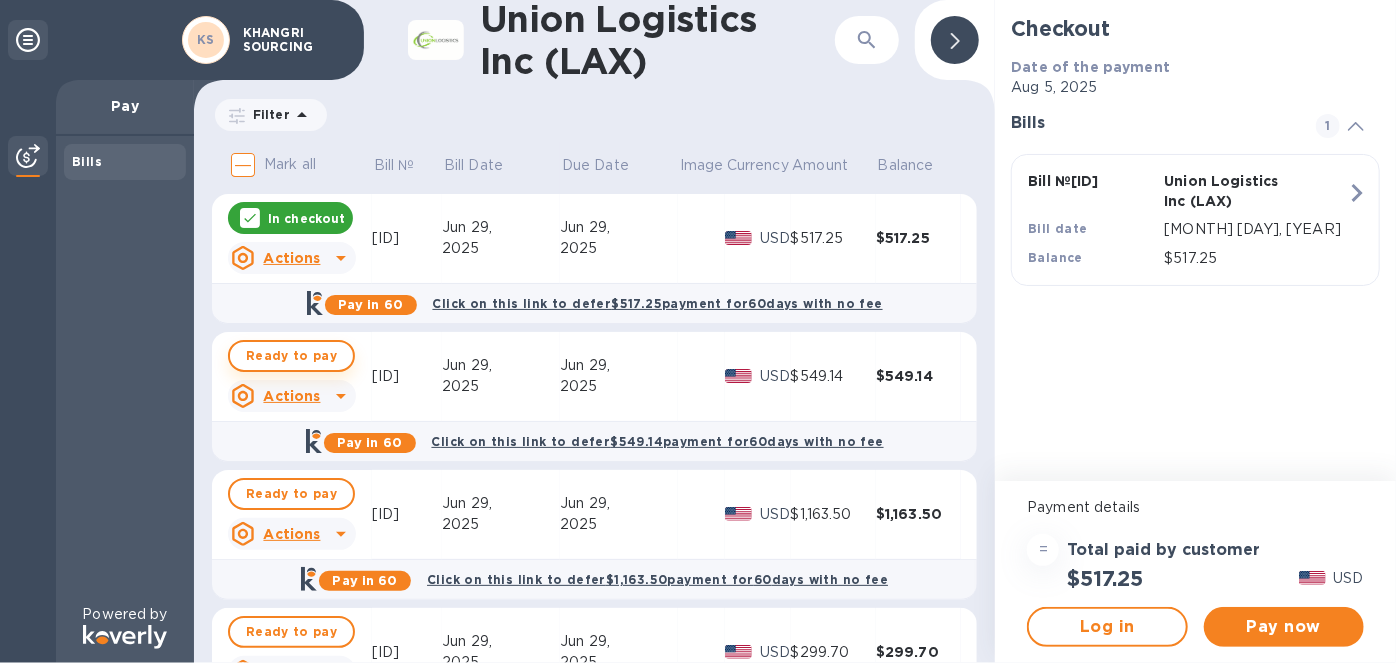 click on "Ready to pay" at bounding box center [291, 356] 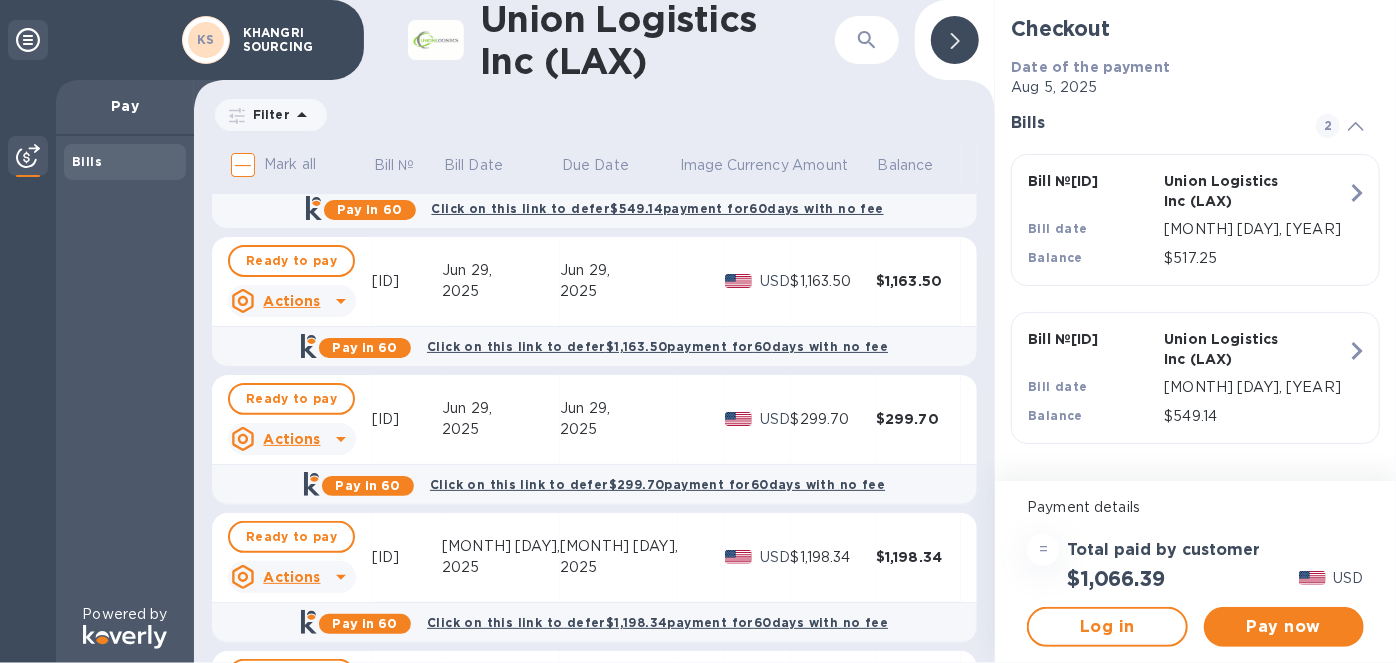 scroll, scrollTop: 272, scrollLeft: 0, axis: vertical 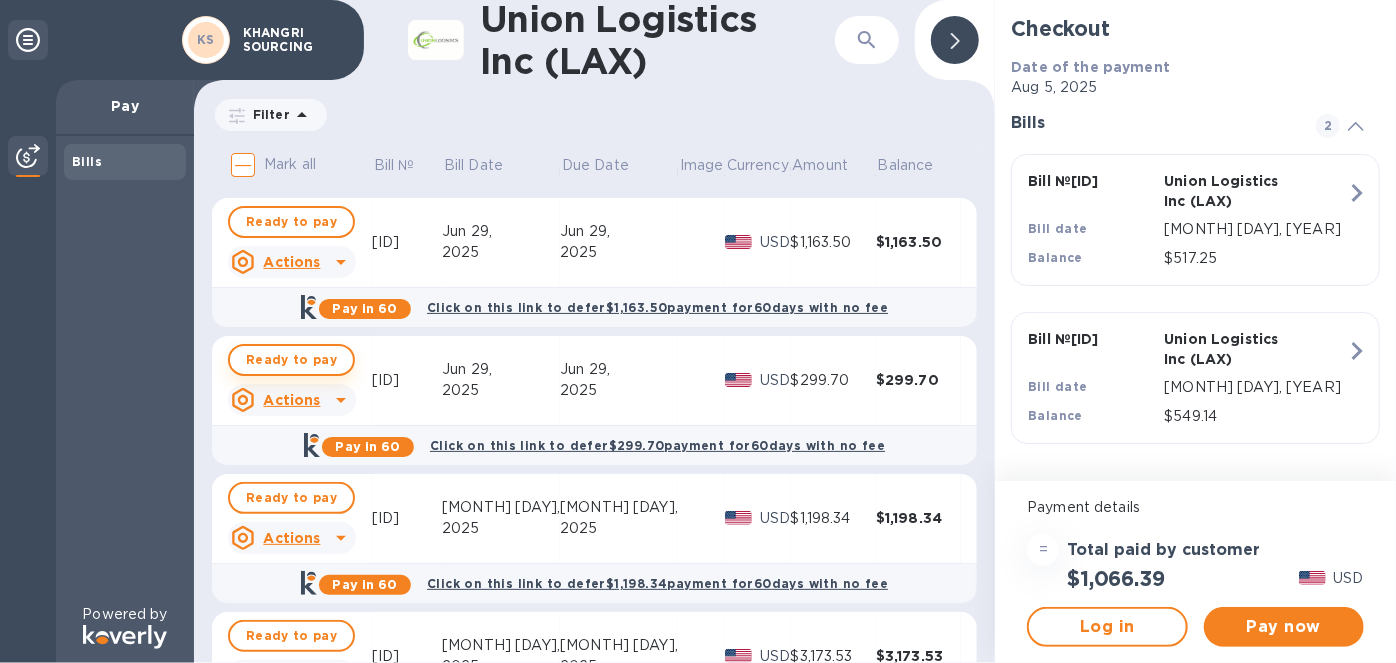 click on "Ready to pay" at bounding box center [291, 360] 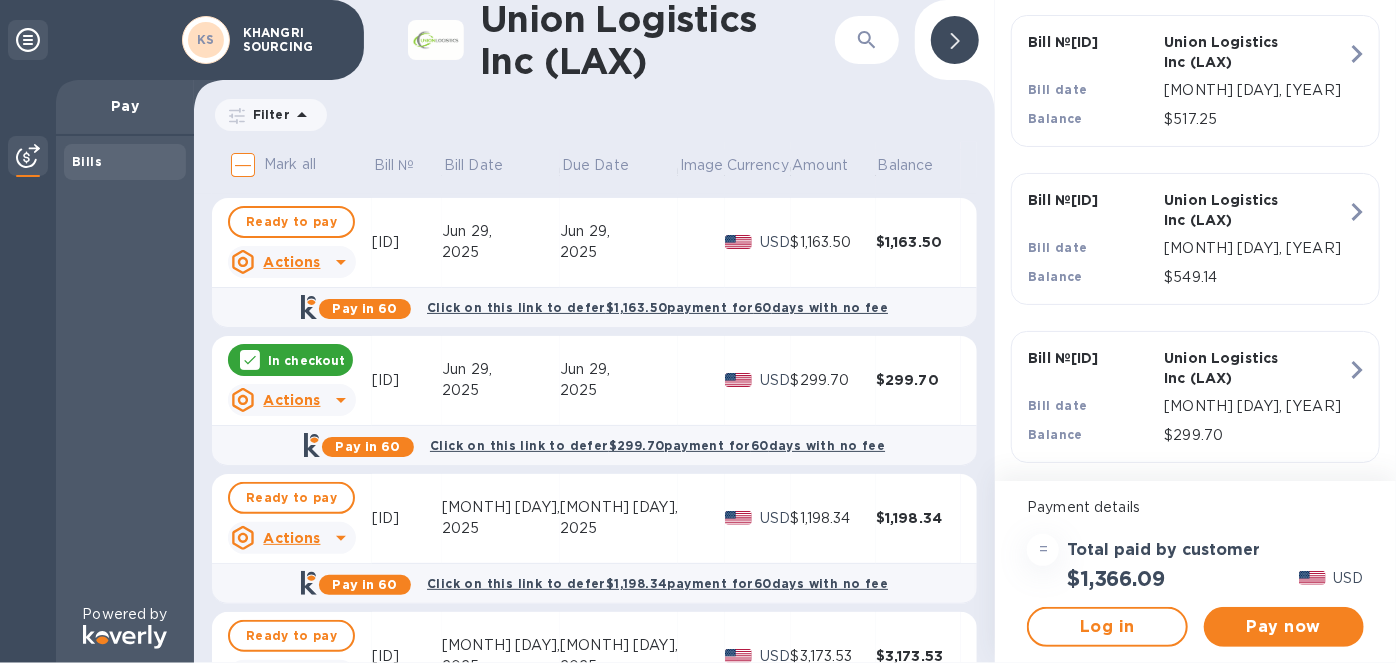 scroll, scrollTop: 152, scrollLeft: 0, axis: vertical 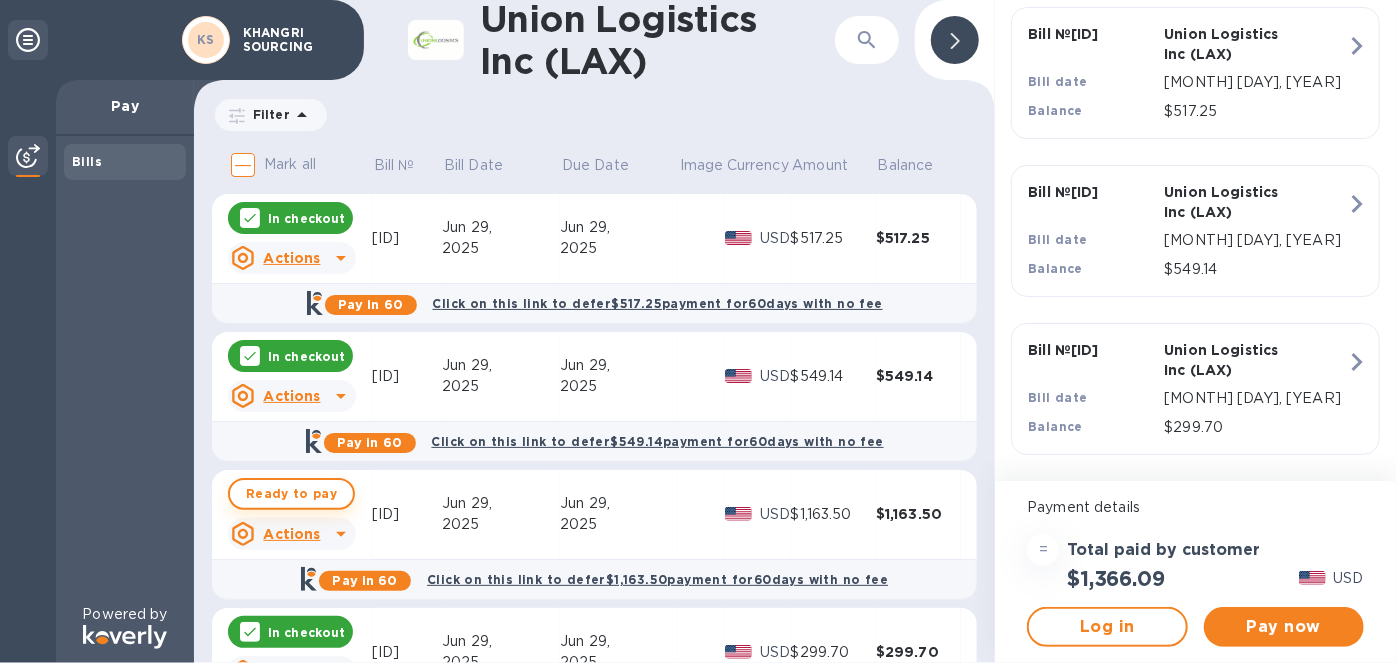click on "Ready to pay" at bounding box center (291, 494) 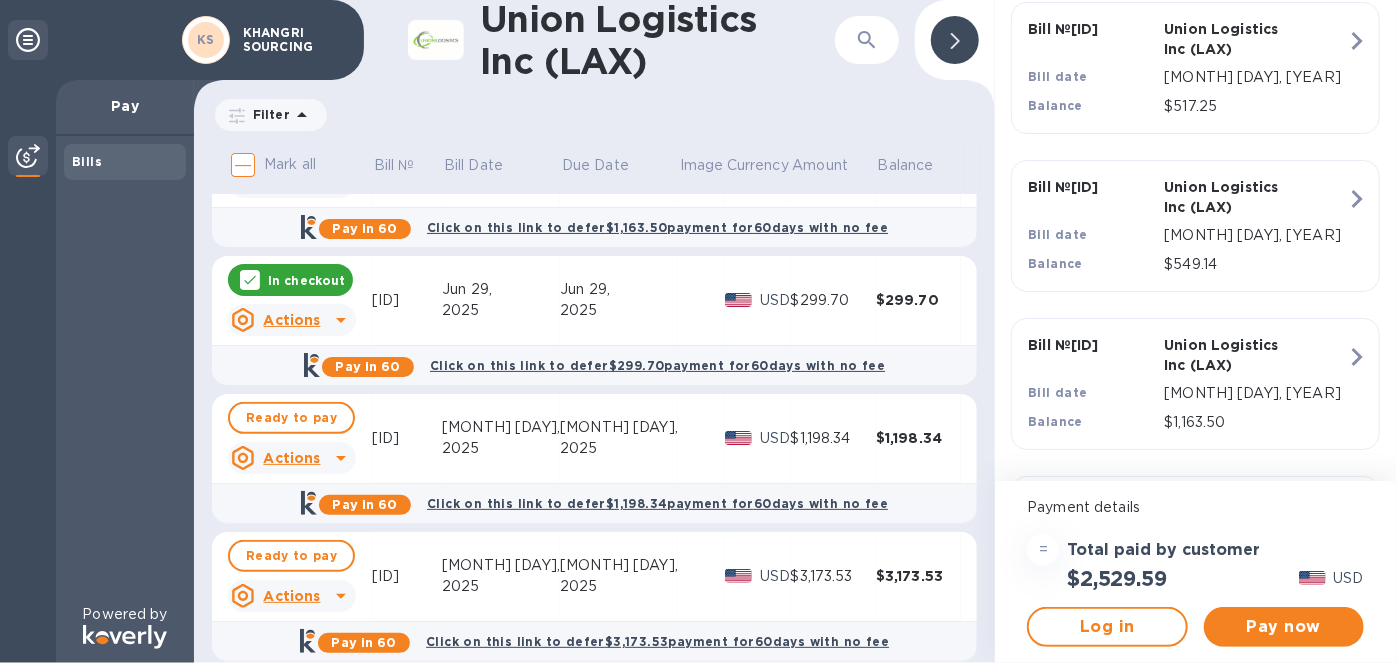 scroll, scrollTop: 454, scrollLeft: 0, axis: vertical 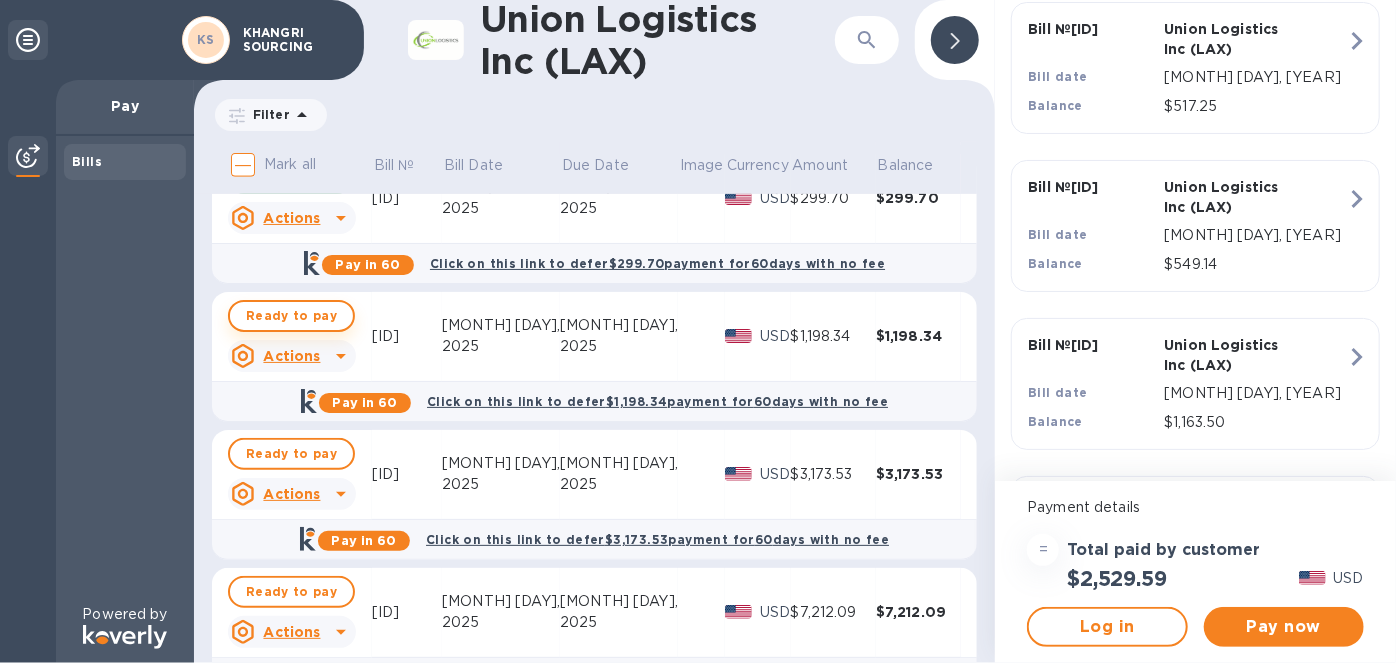 click on "Ready to pay" at bounding box center [291, 316] 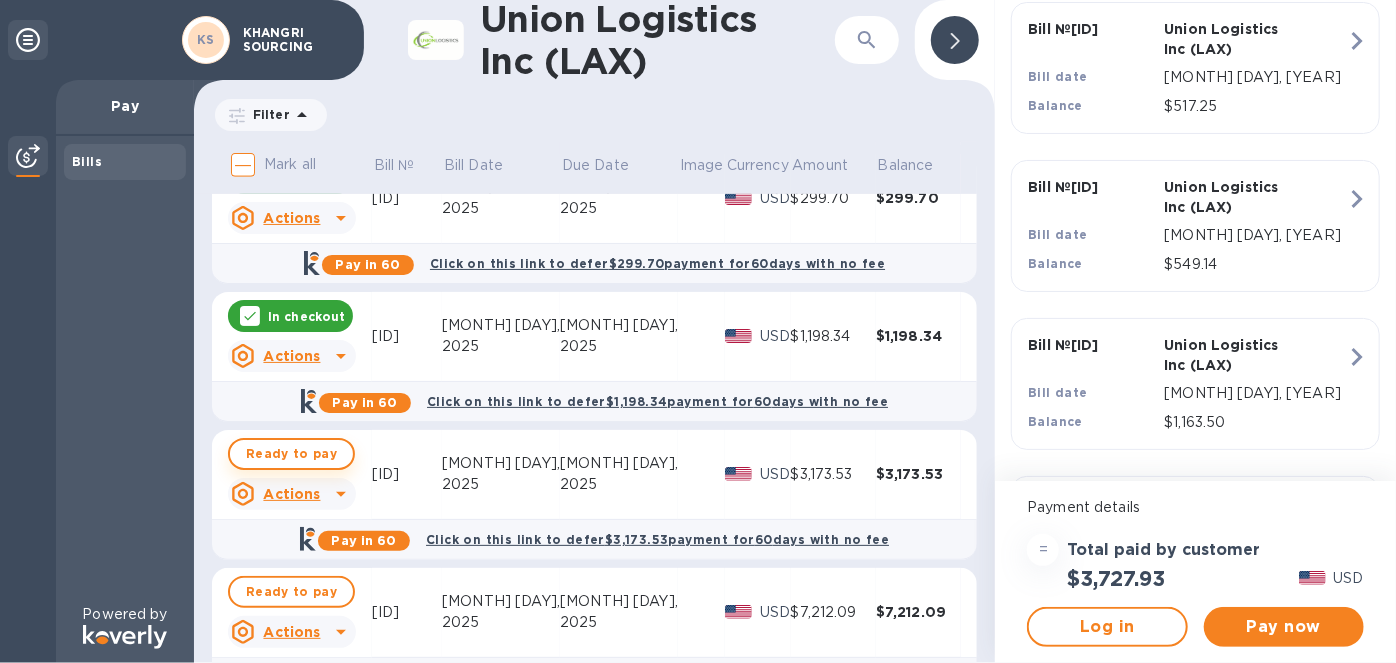 click on "Ready to pay" at bounding box center [291, 454] 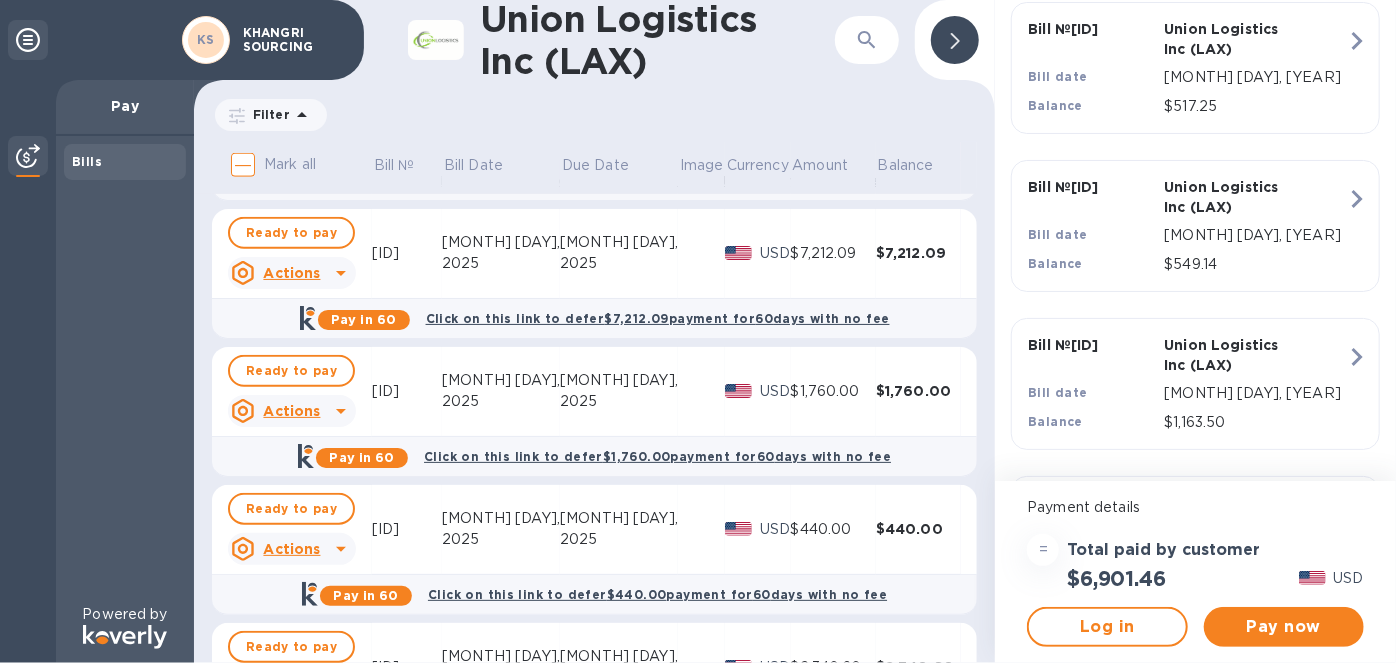 scroll, scrollTop: 818, scrollLeft: 0, axis: vertical 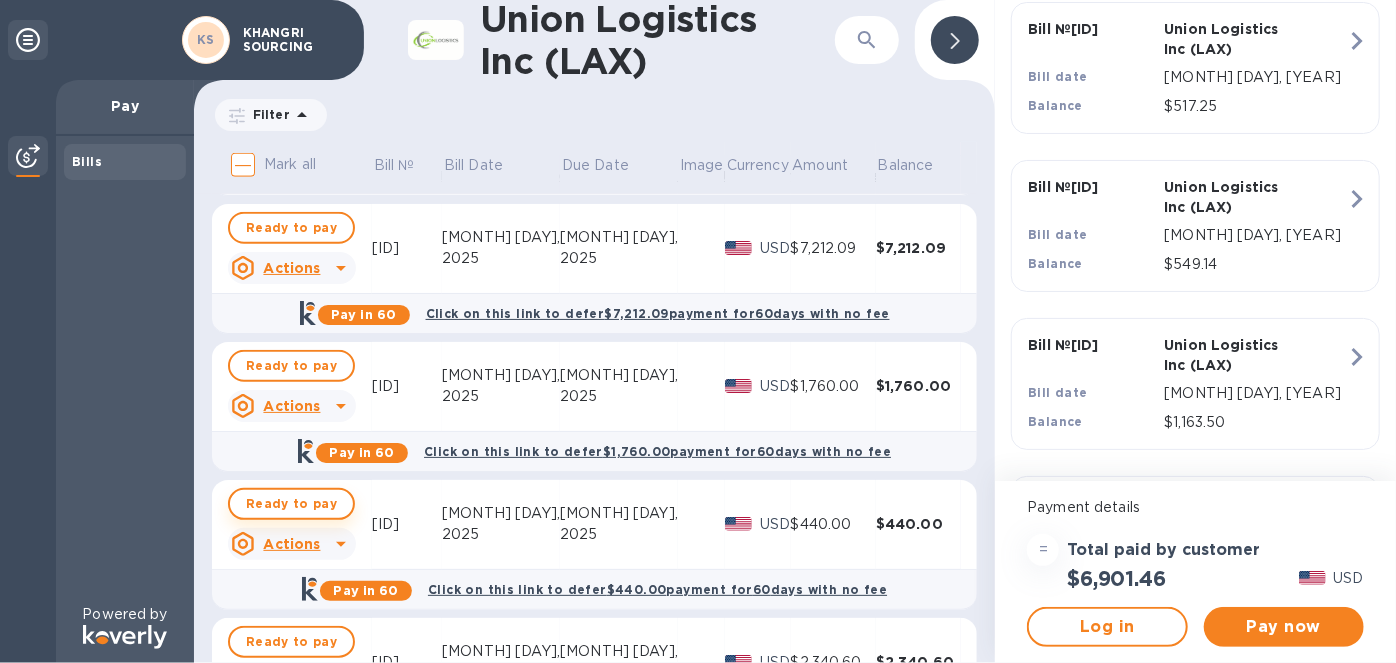 click on "Ready to pay" at bounding box center [291, 504] 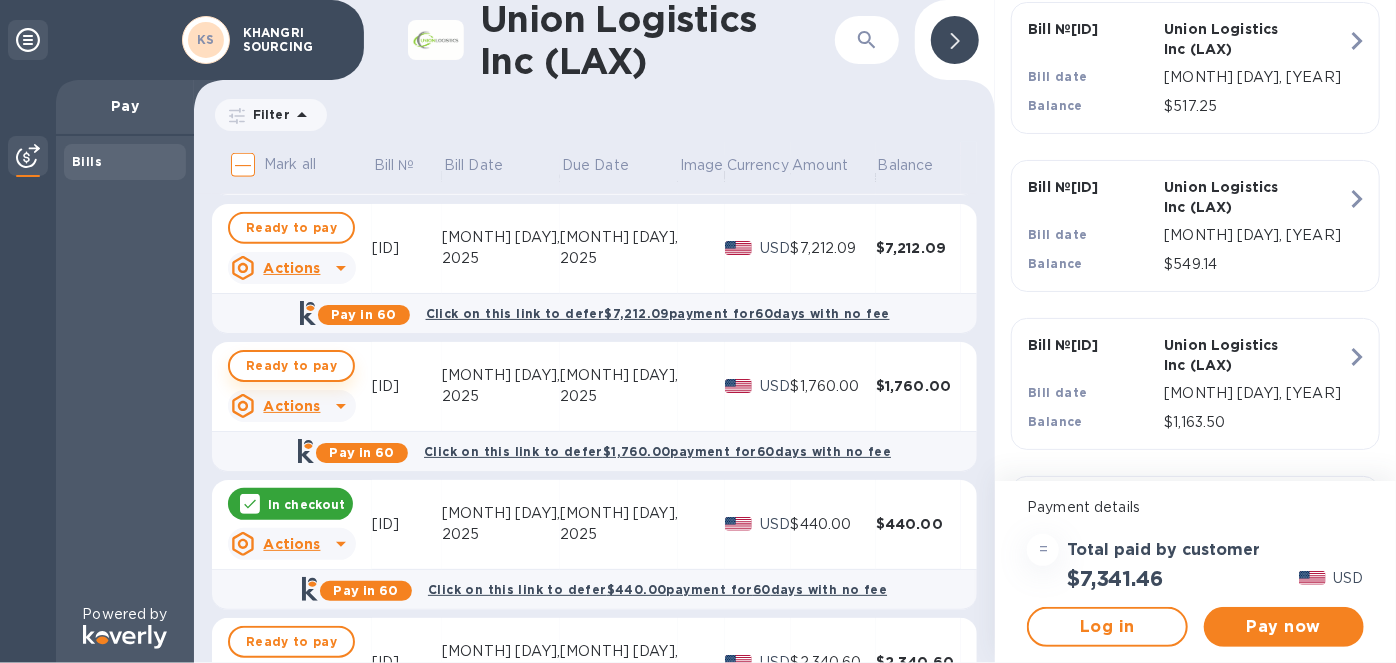 click on "Ready to pay" at bounding box center [291, 366] 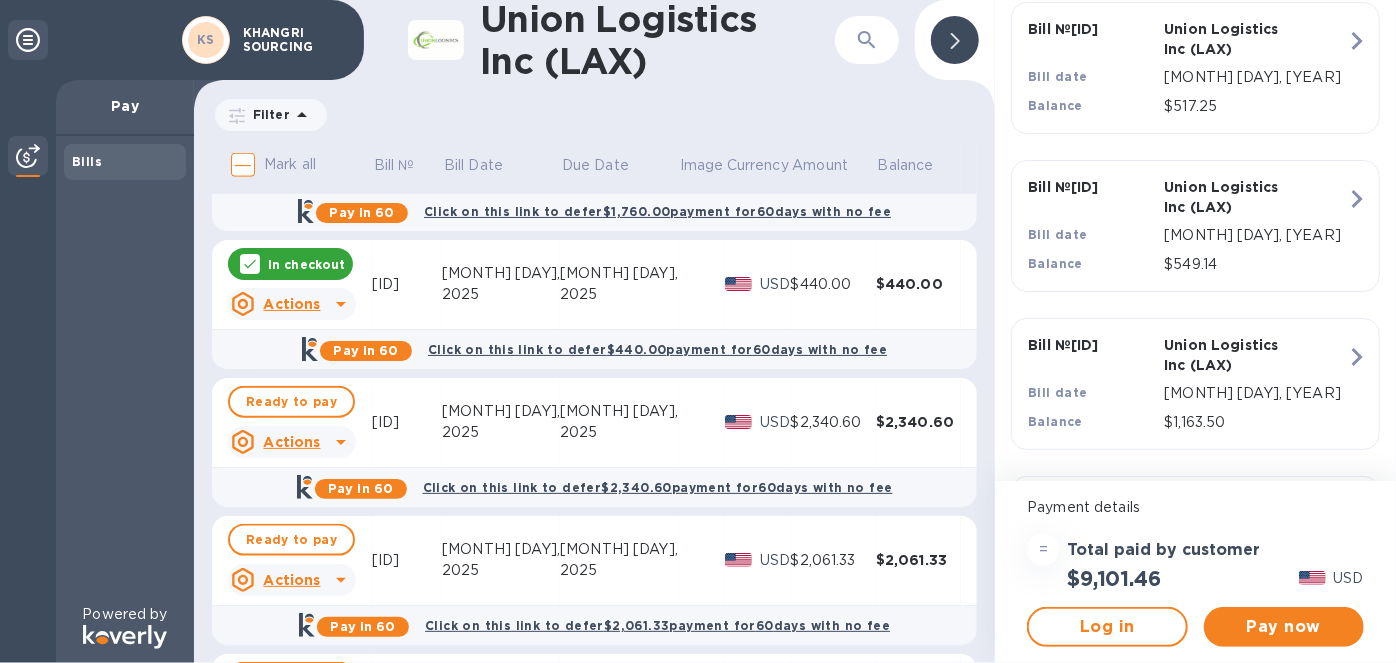scroll, scrollTop: 1090, scrollLeft: 0, axis: vertical 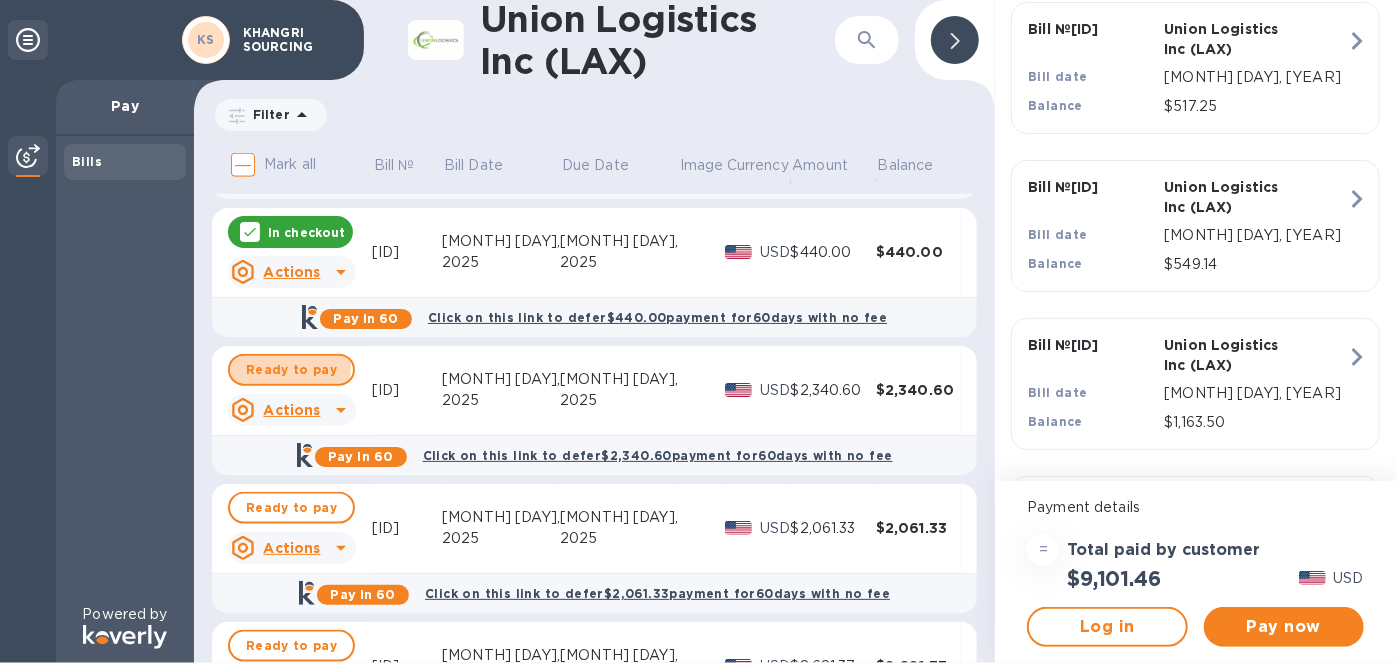 click on "Ready to pay" at bounding box center (291, 370) 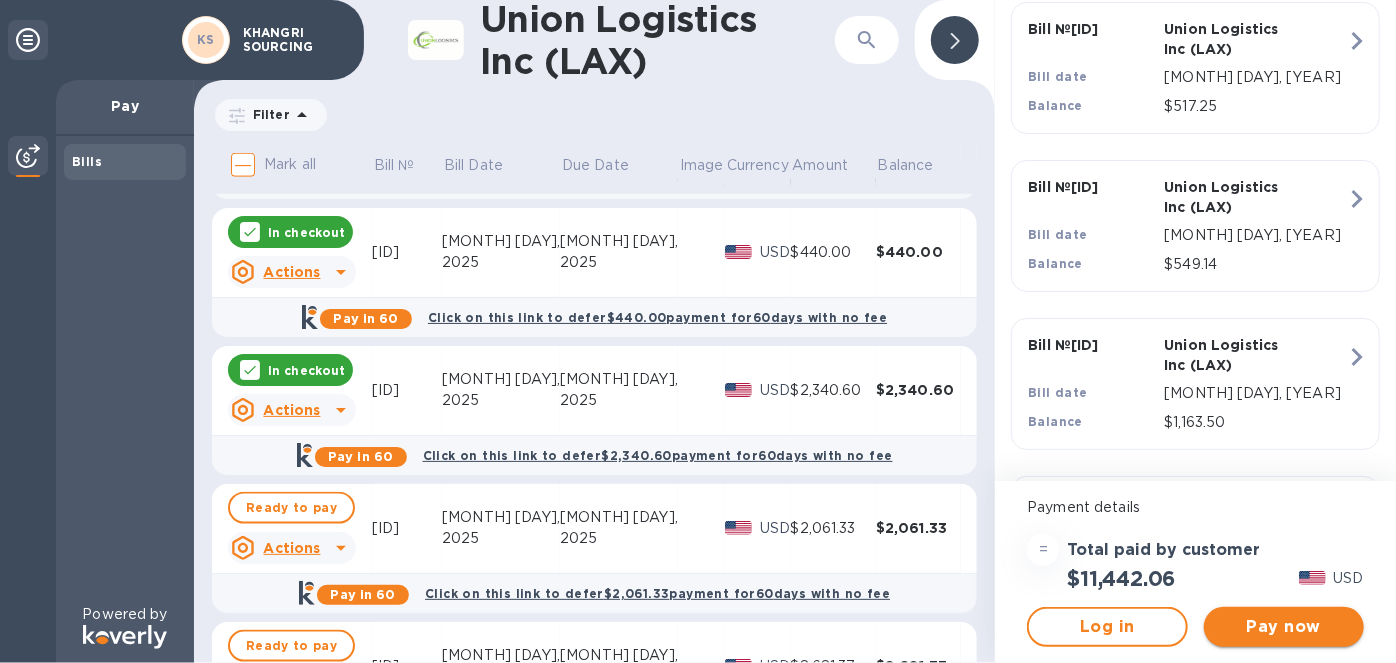 click on "Pay now" at bounding box center [1284, 627] 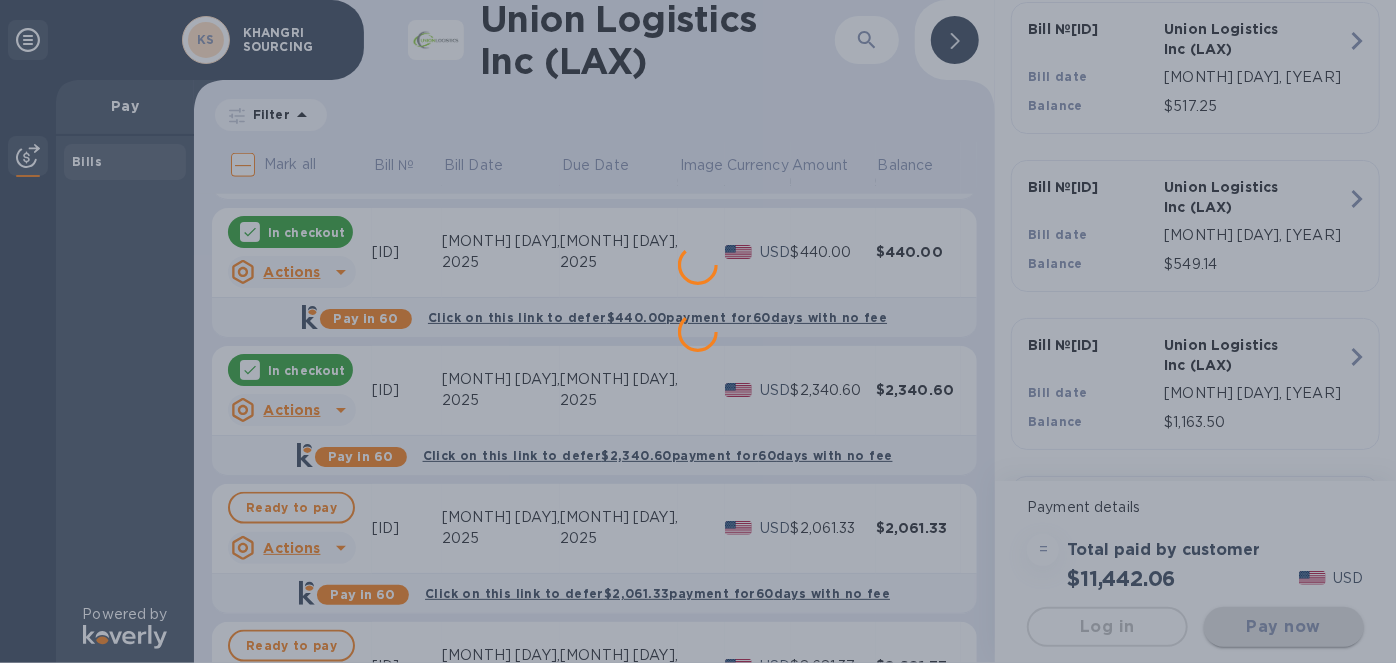 scroll, scrollTop: 0, scrollLeft: 0, axis: both 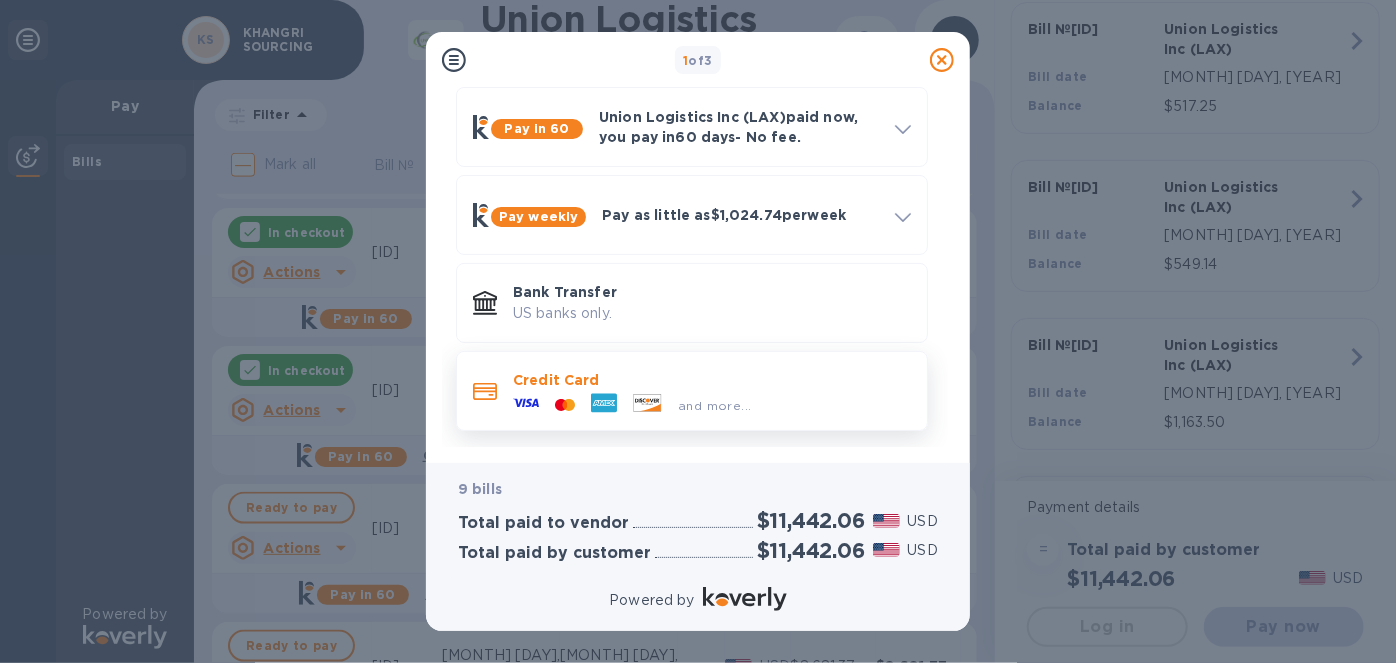 click 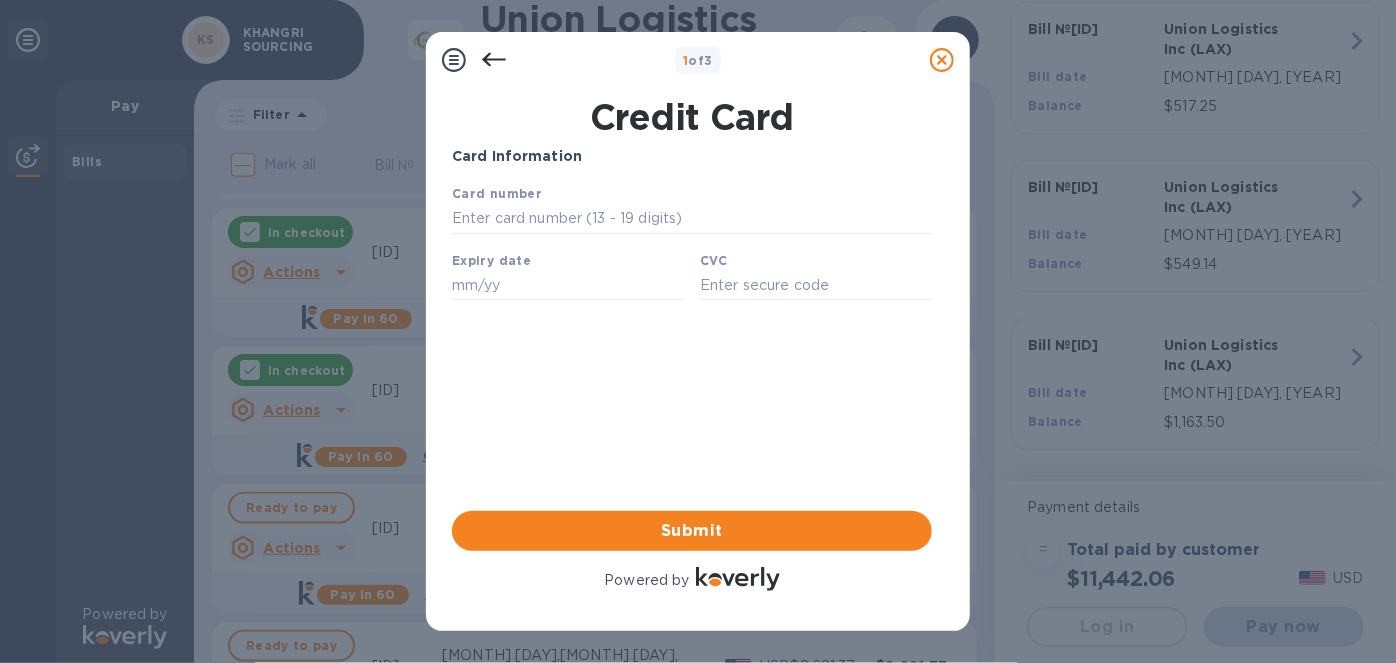 scroll, scrollTop: 0, scrollLeft: 0, axis: both 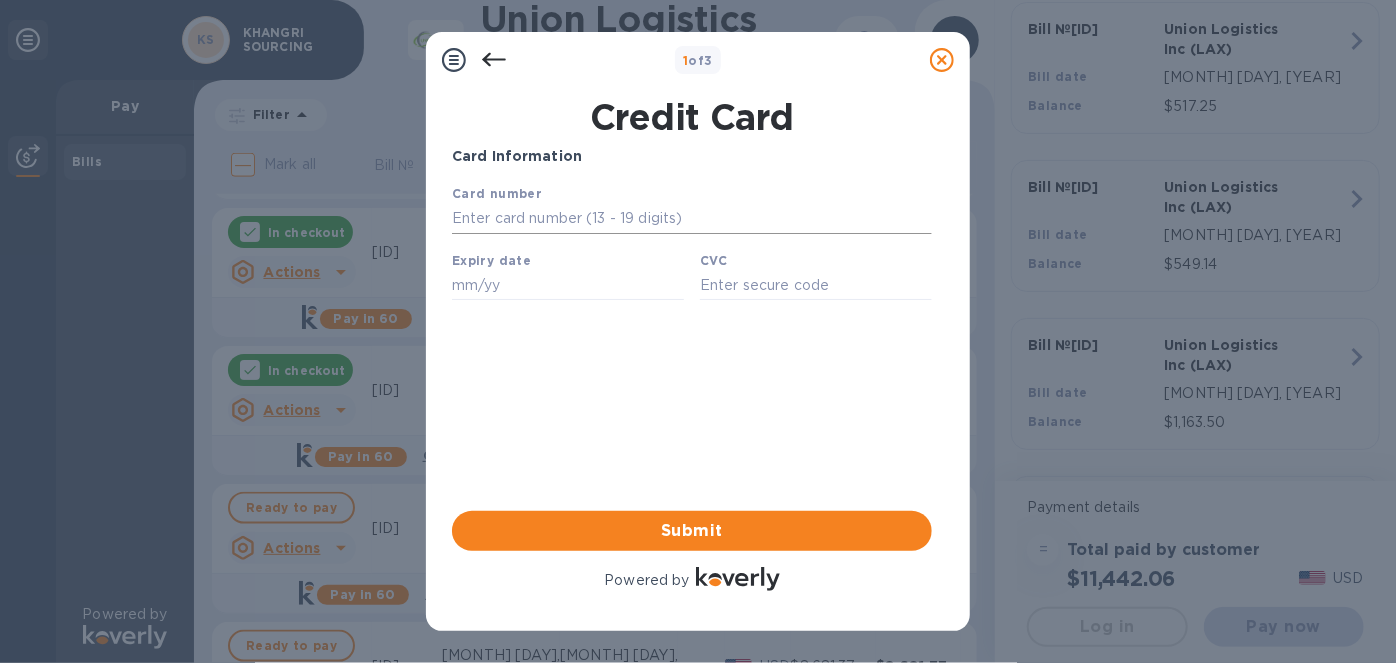 click at bounding box center (691, 218) 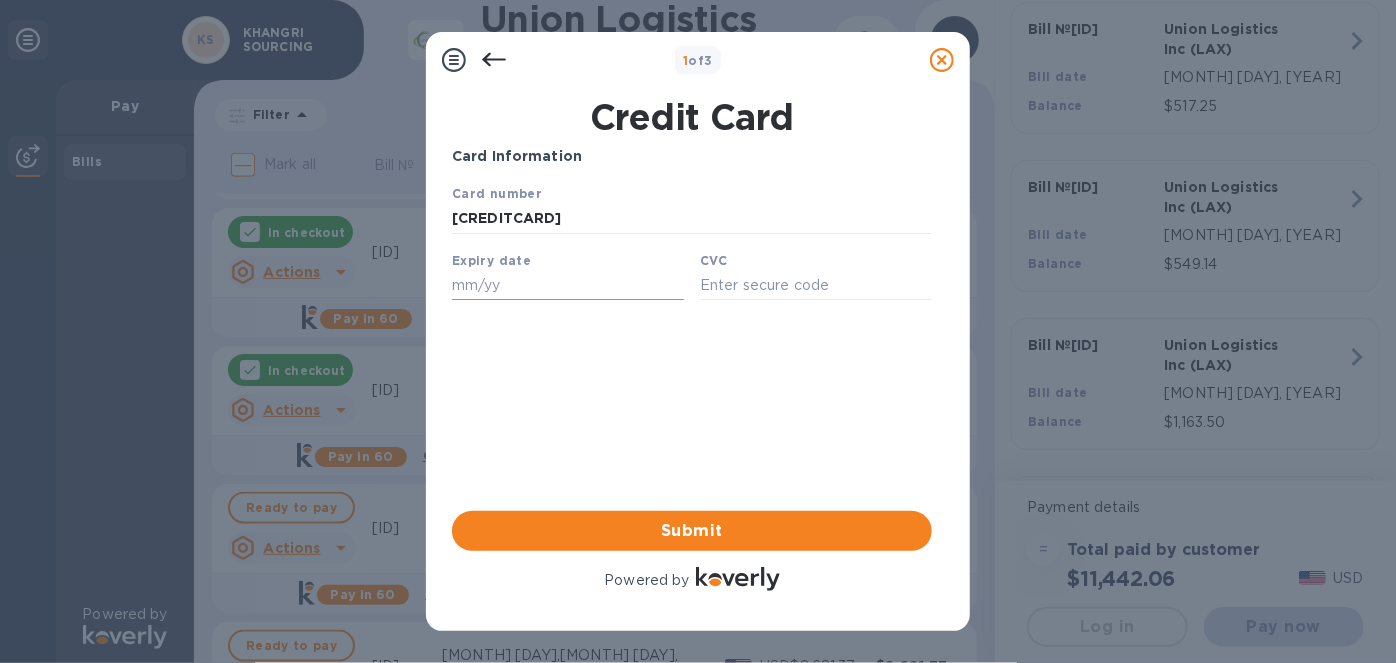 type on "[CREDITCARD]" 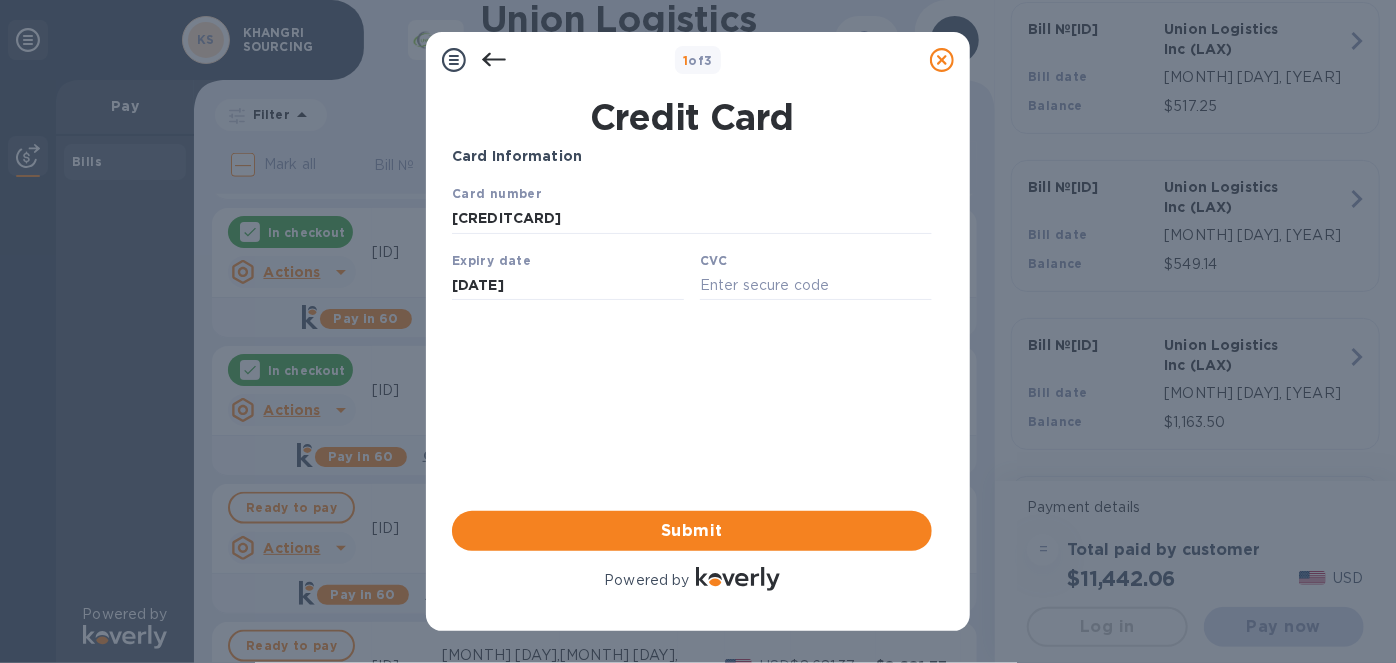 type on "[DATE]" 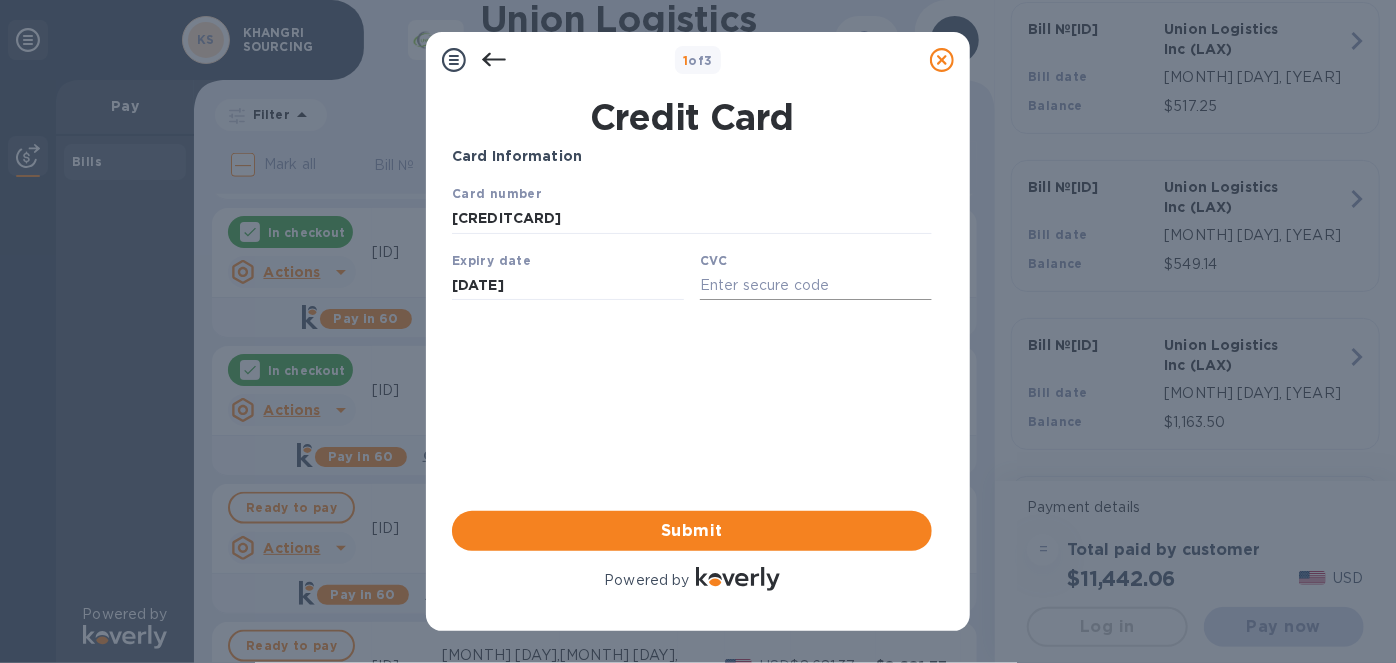 click at bounding box center [815, 284] 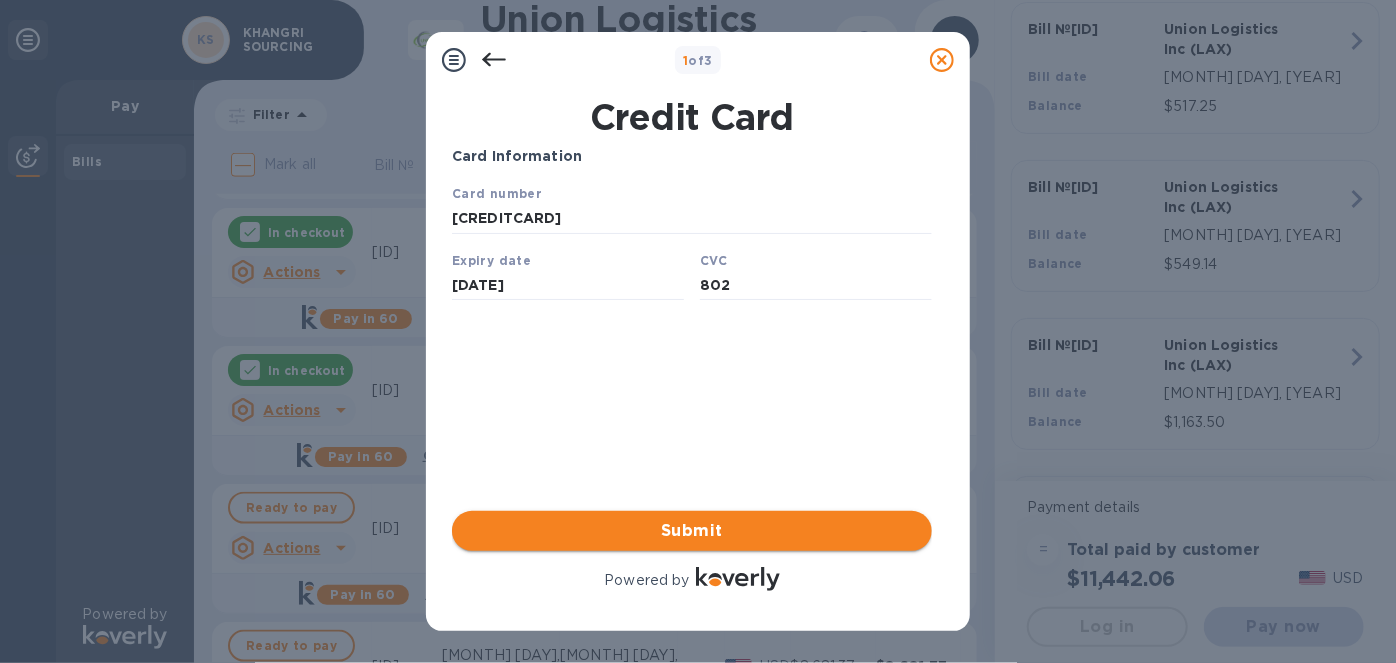 type on "802" 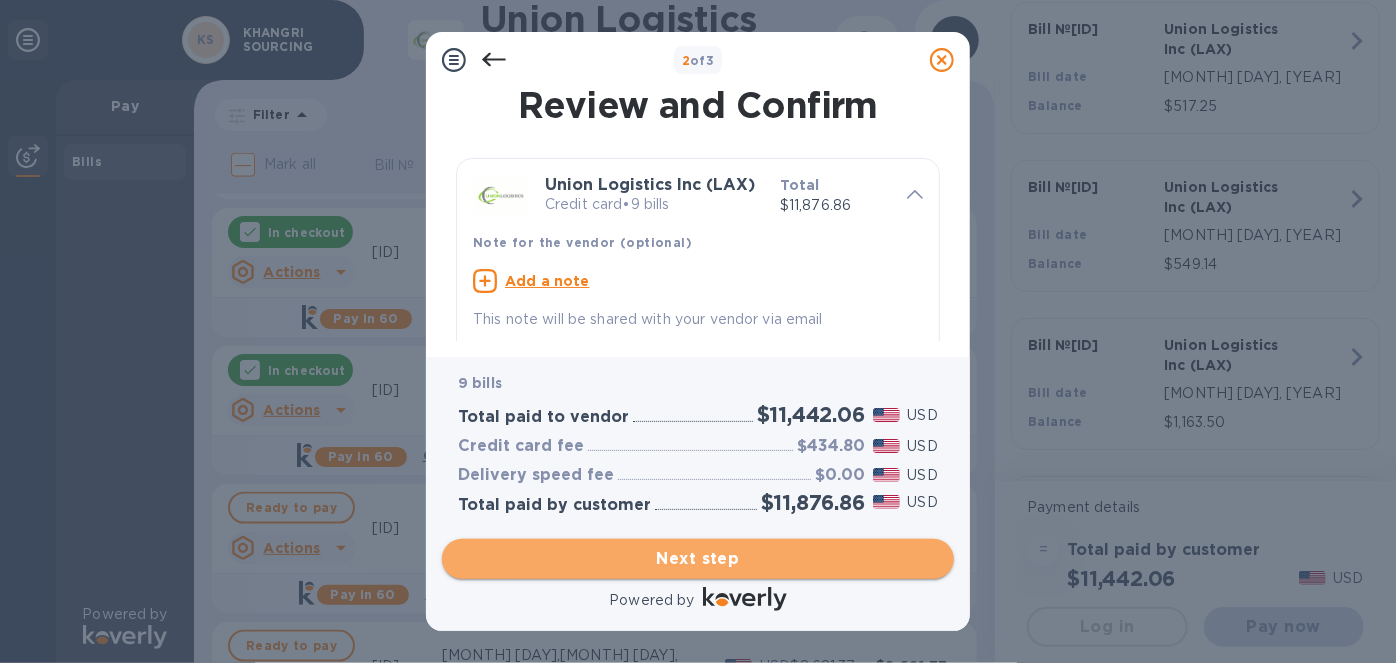 click on "Next step" at bounding box center [698, 559] 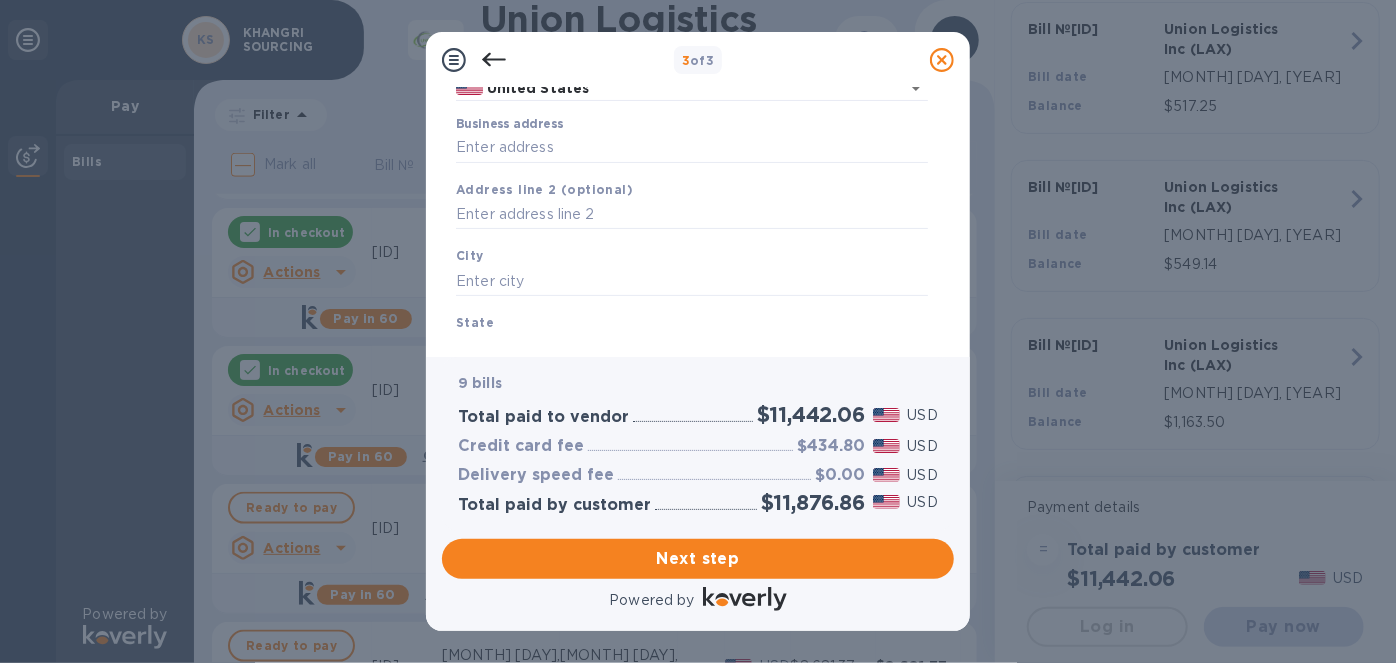 scroll, scrollTop: 181, scrollLeft: 0, axis: vertical 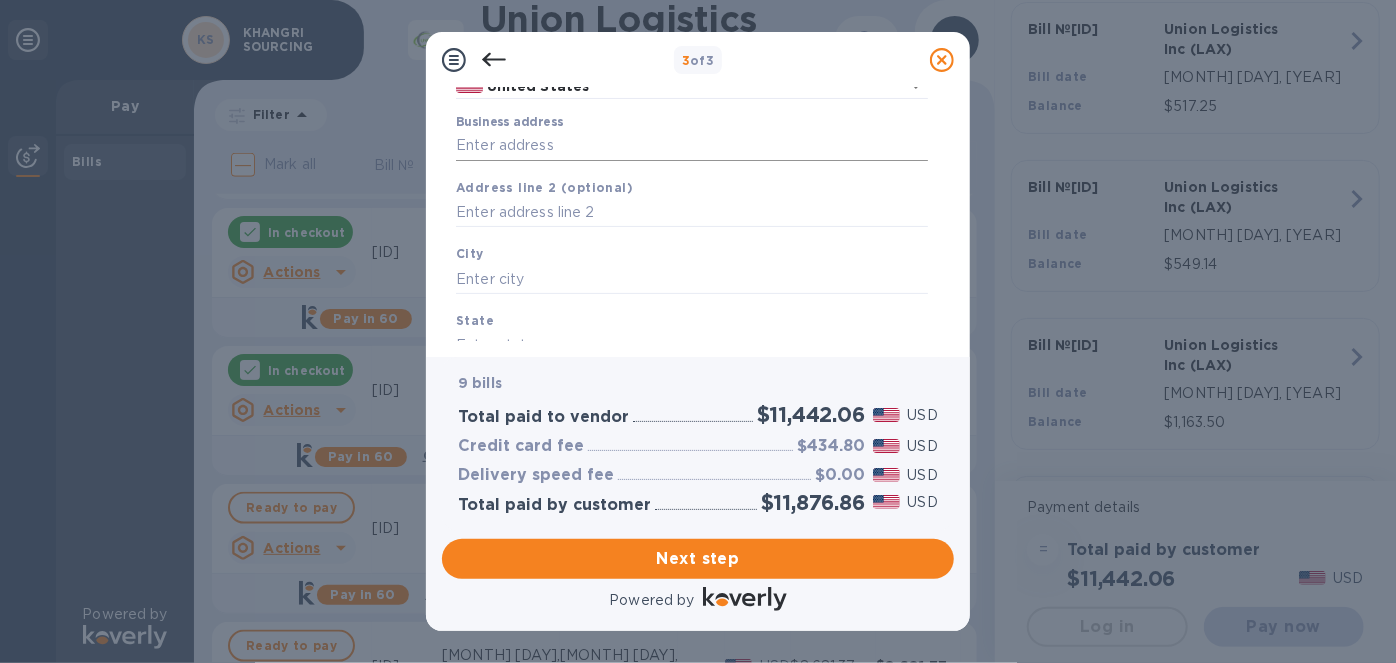 click on "Business address" at bounding box center [692, 146] 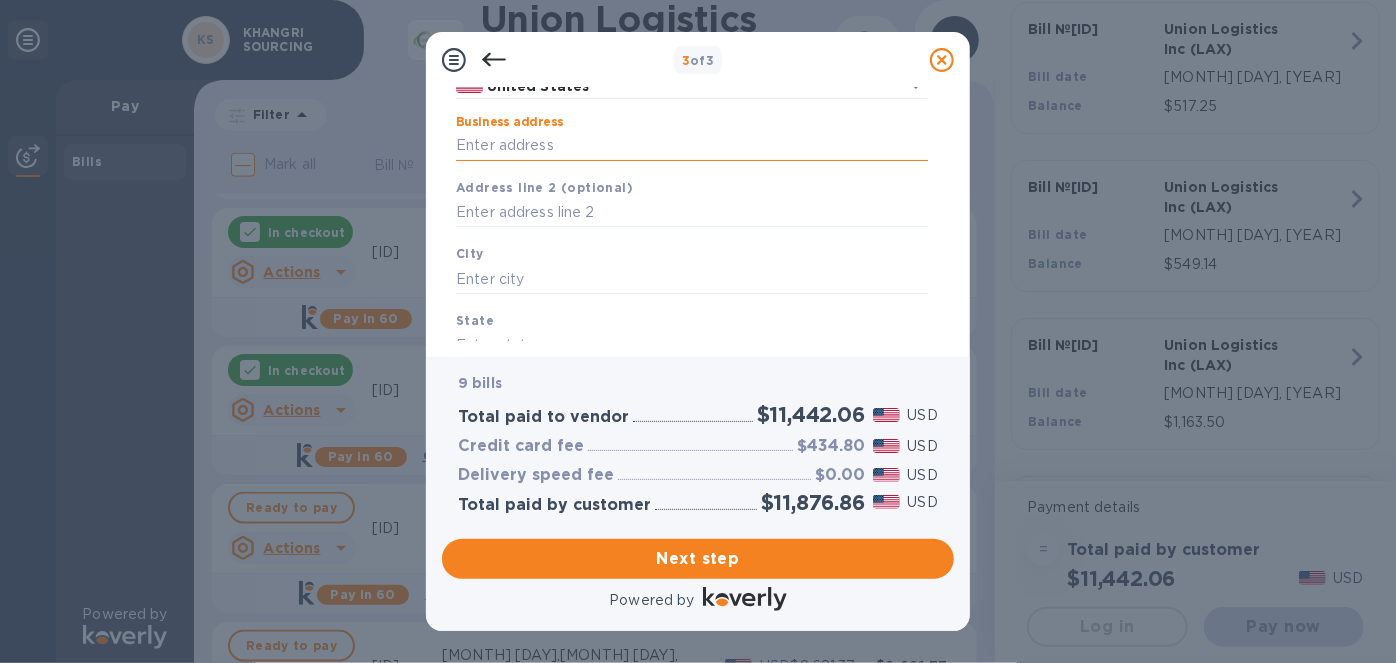 type on "[NUMBER] [STREET]" 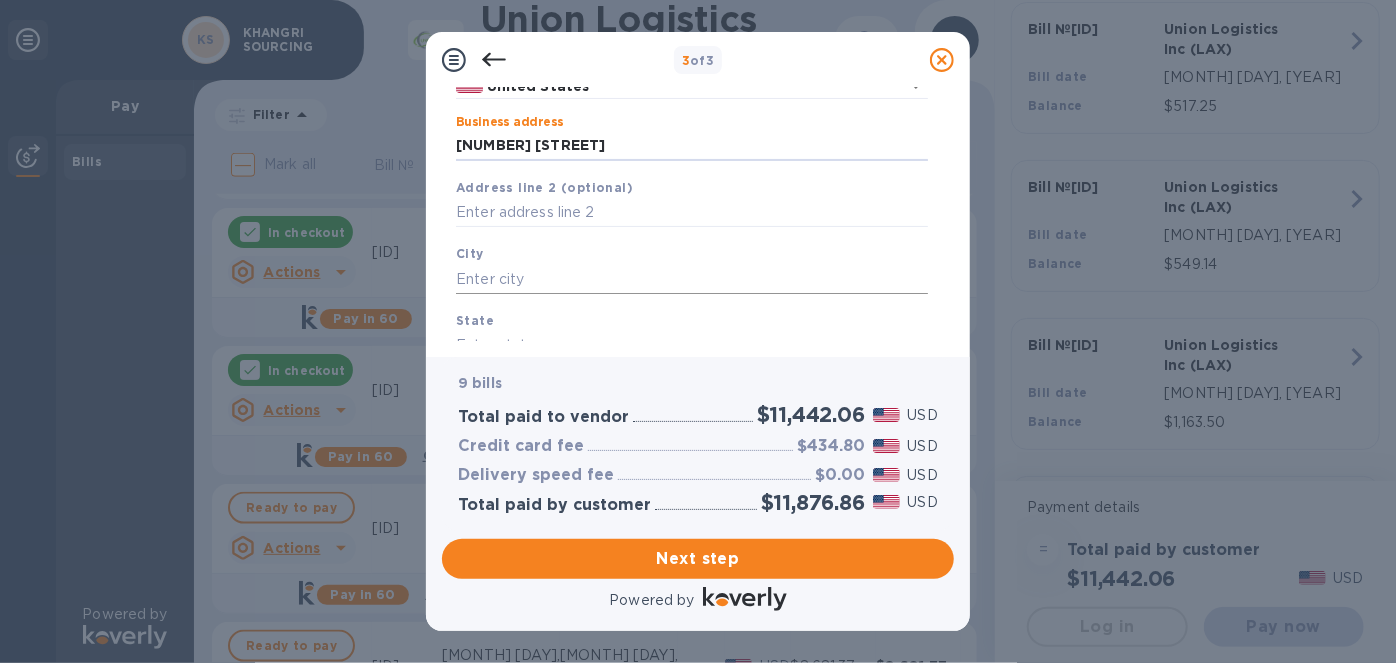 click at bounding box center (692, 279) 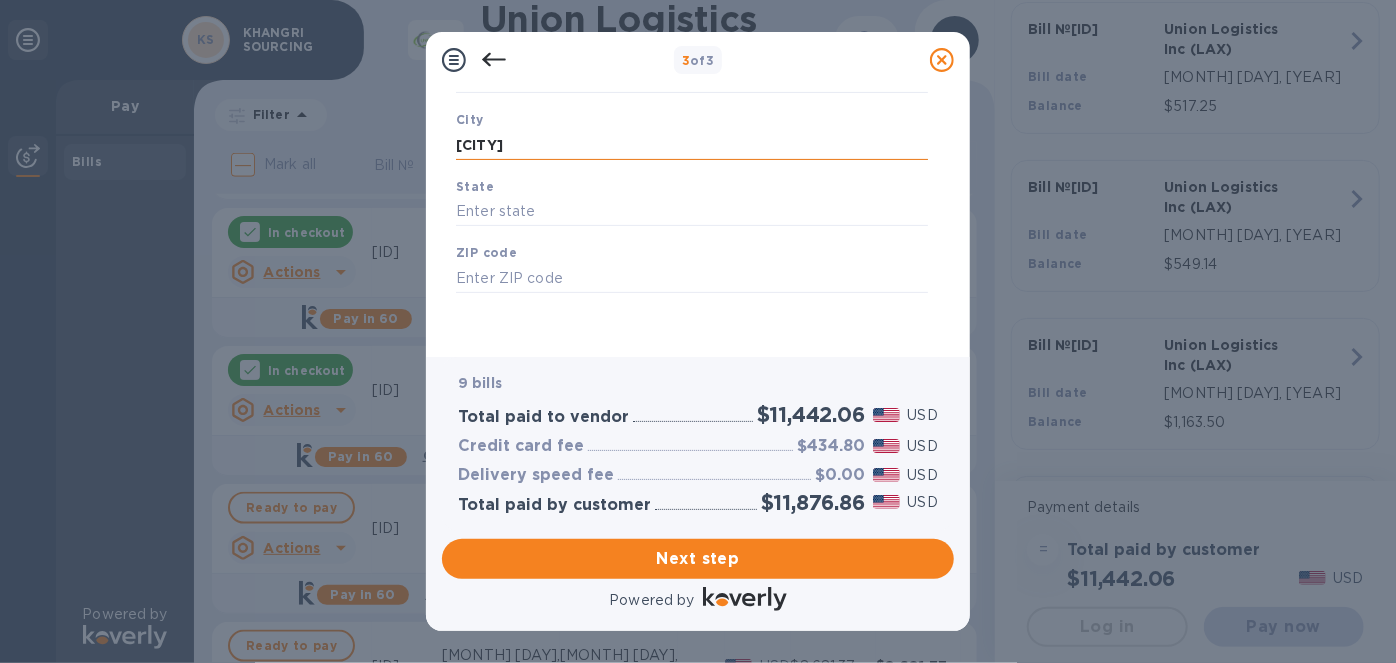 scroll, scrollTop: 341, scrollLeft: 0, axis: vertical 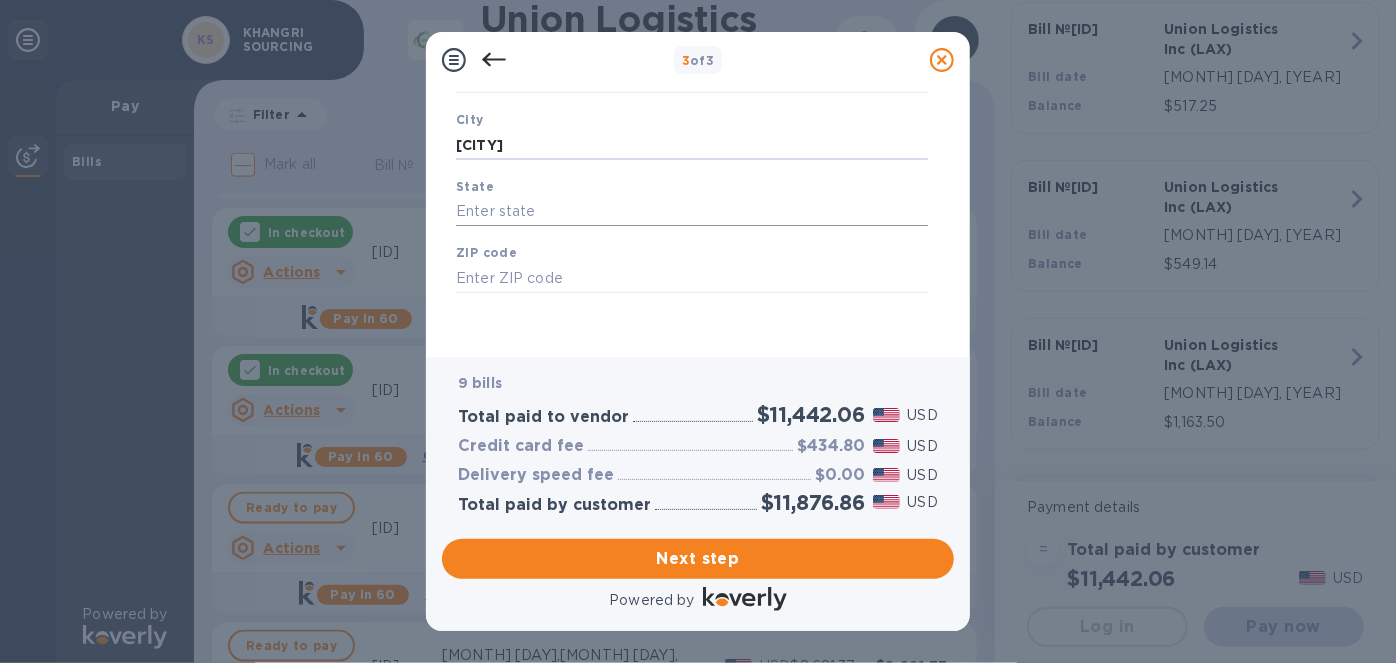 type on "[CITY]" 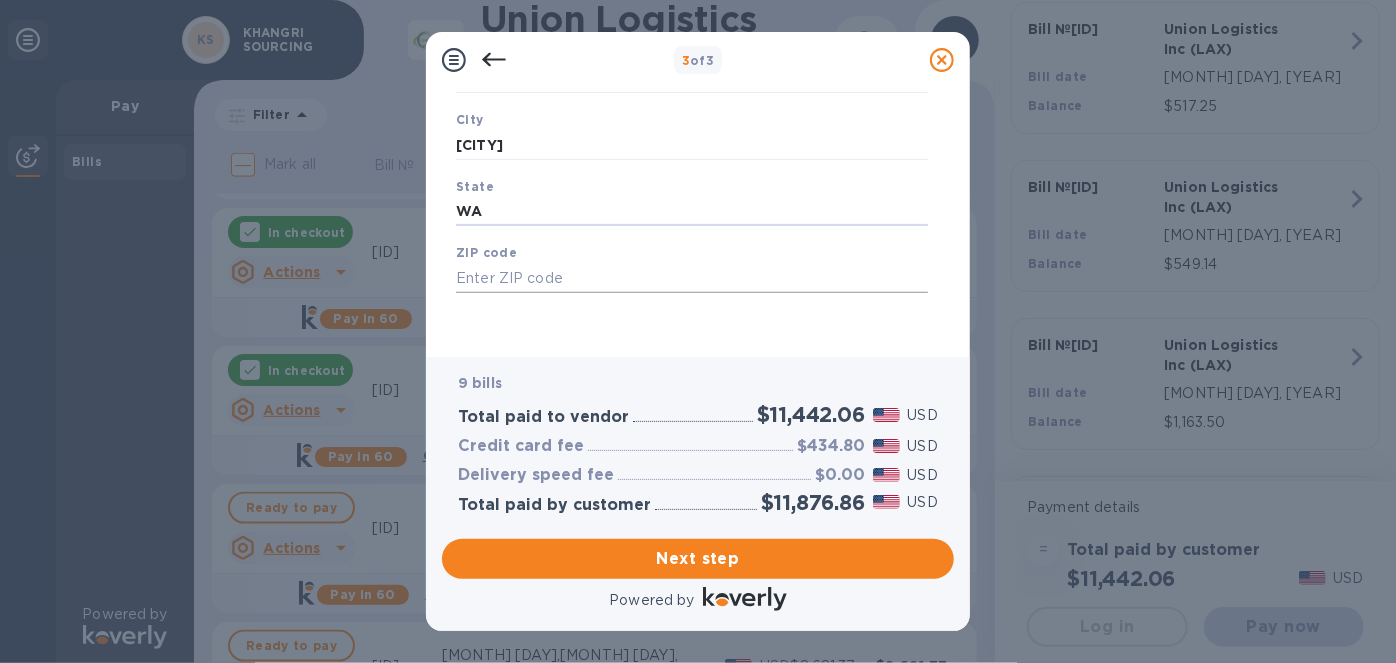 type on "WA" 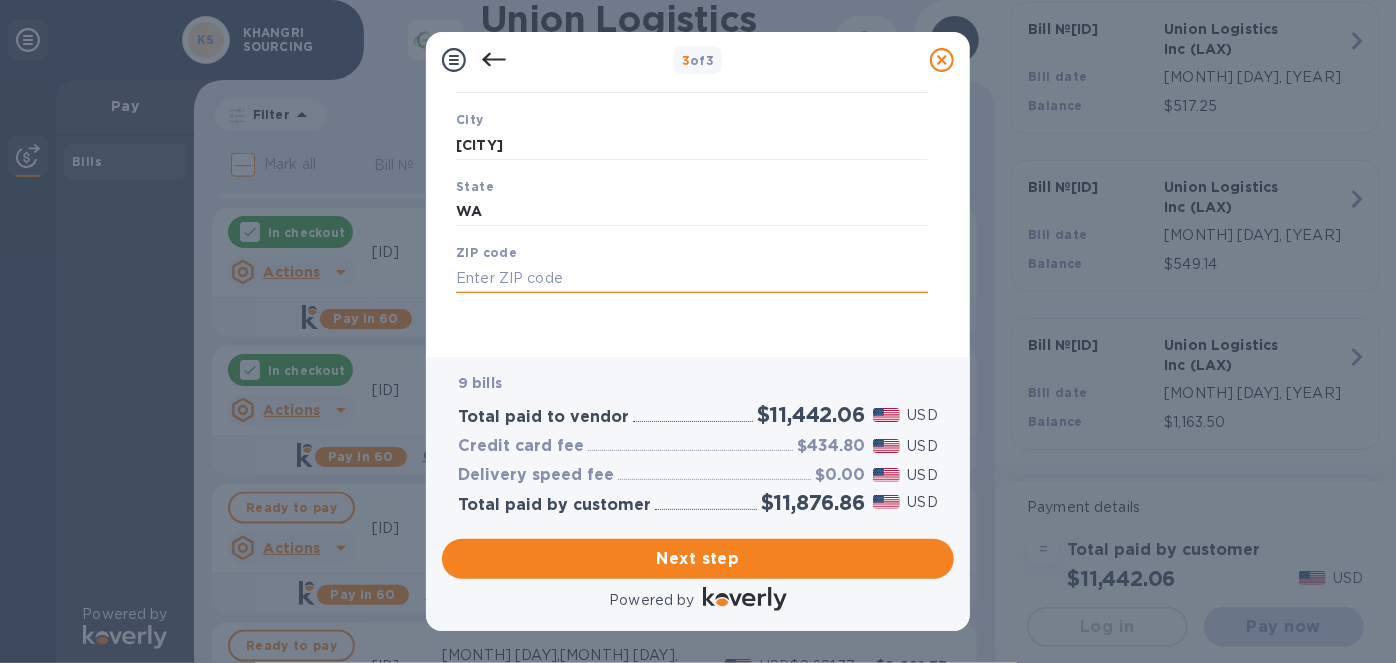 click at bounding box center (692, 278) 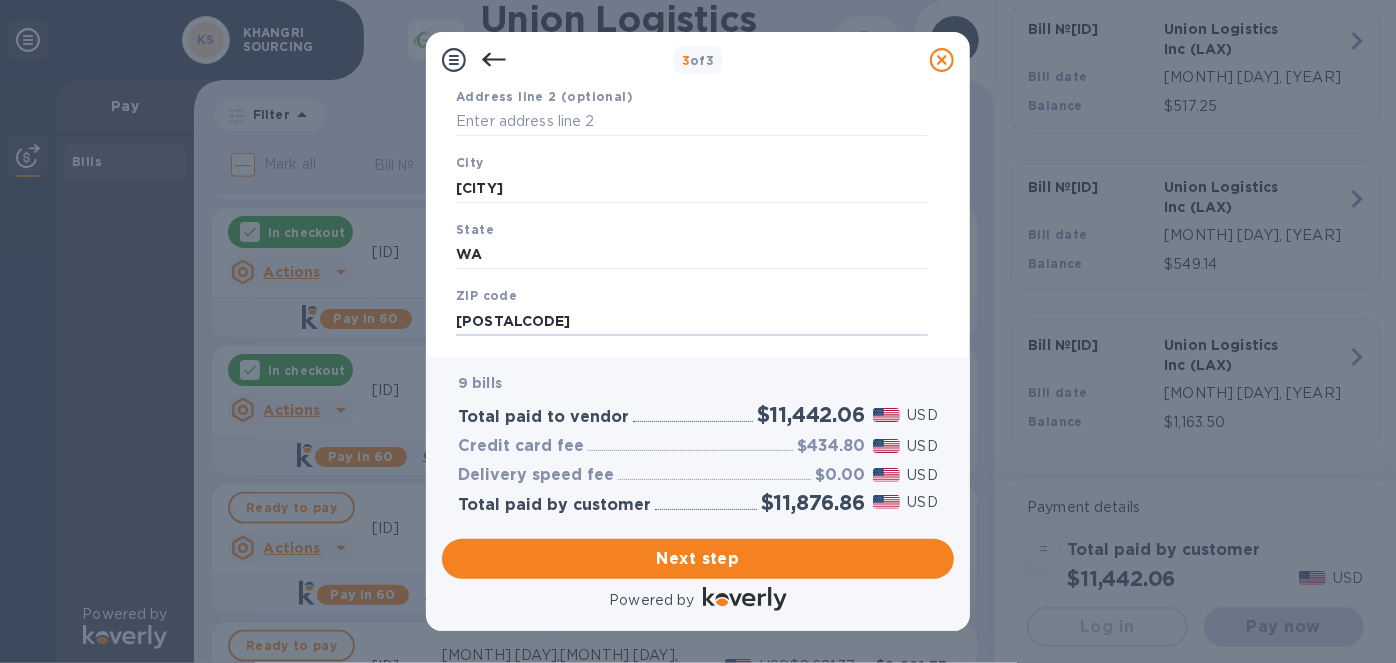 scroll, scrollTop: 341, scrollLeft: 0, axis: vertical 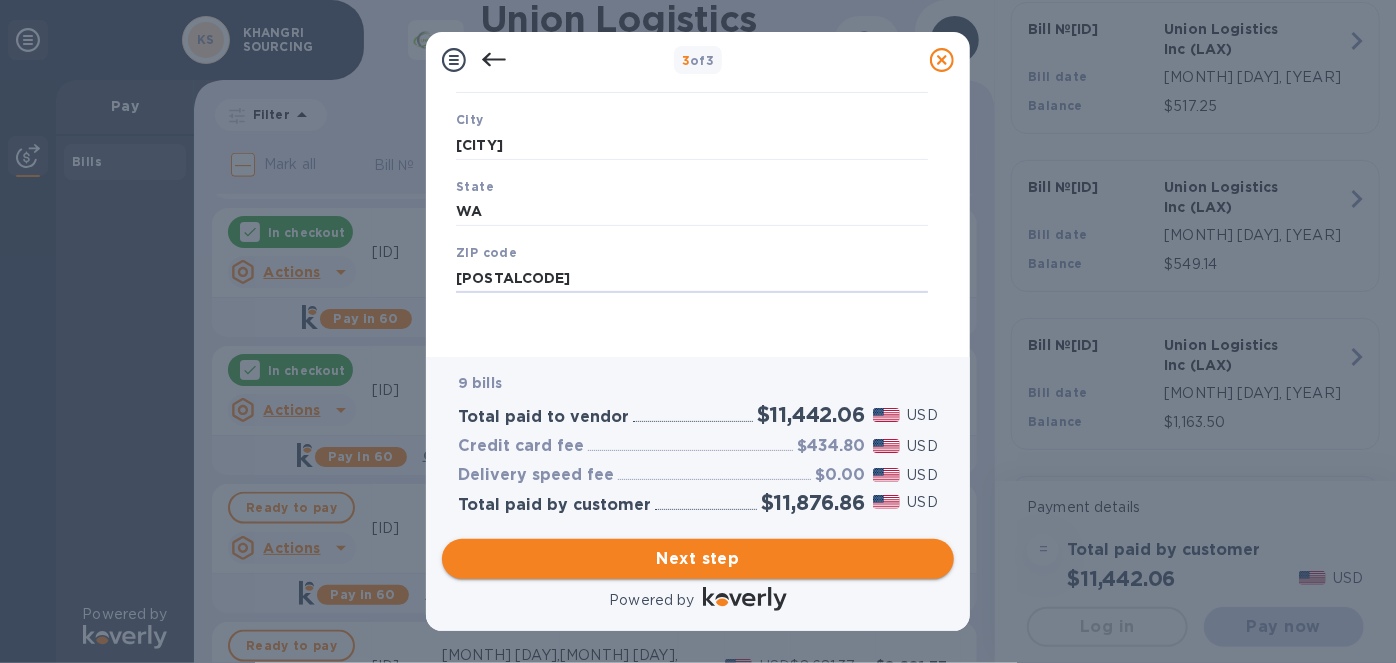 type on "[POSTALCODE]" 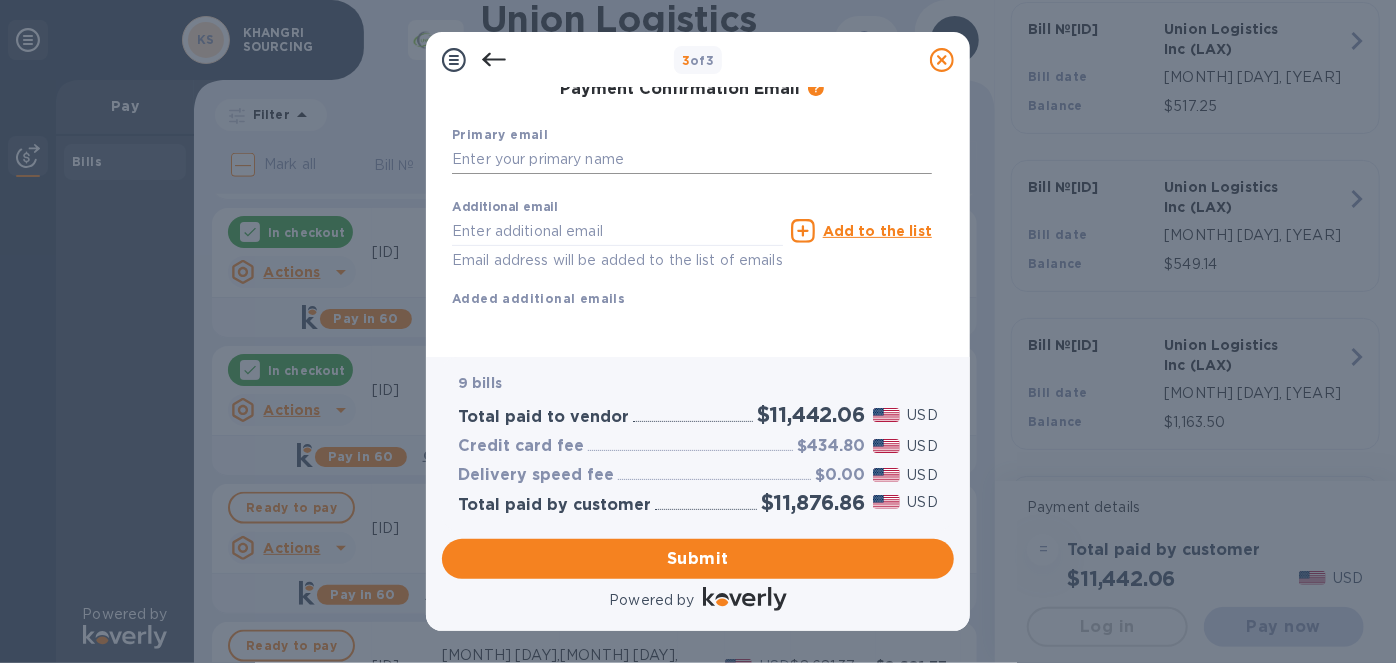 click at bounding box center (692, 160) 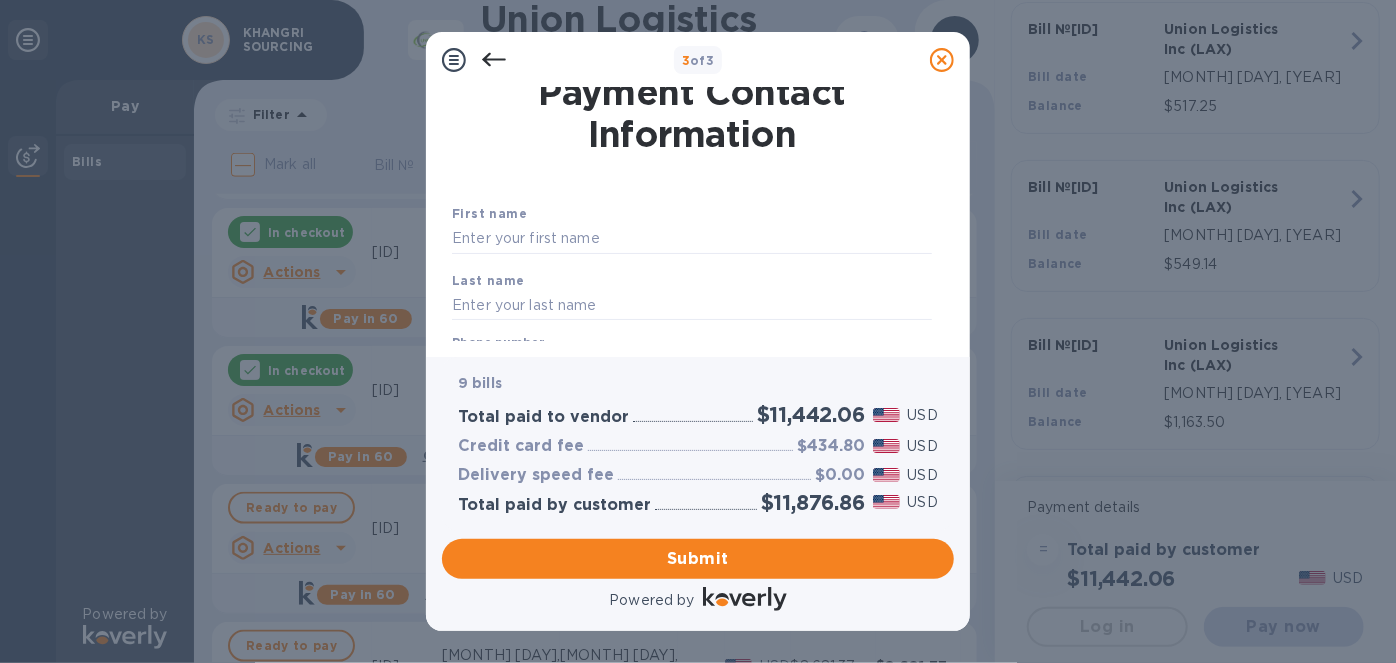 scroll, scrollTop: 0, scrollLeft: 0, axis: both 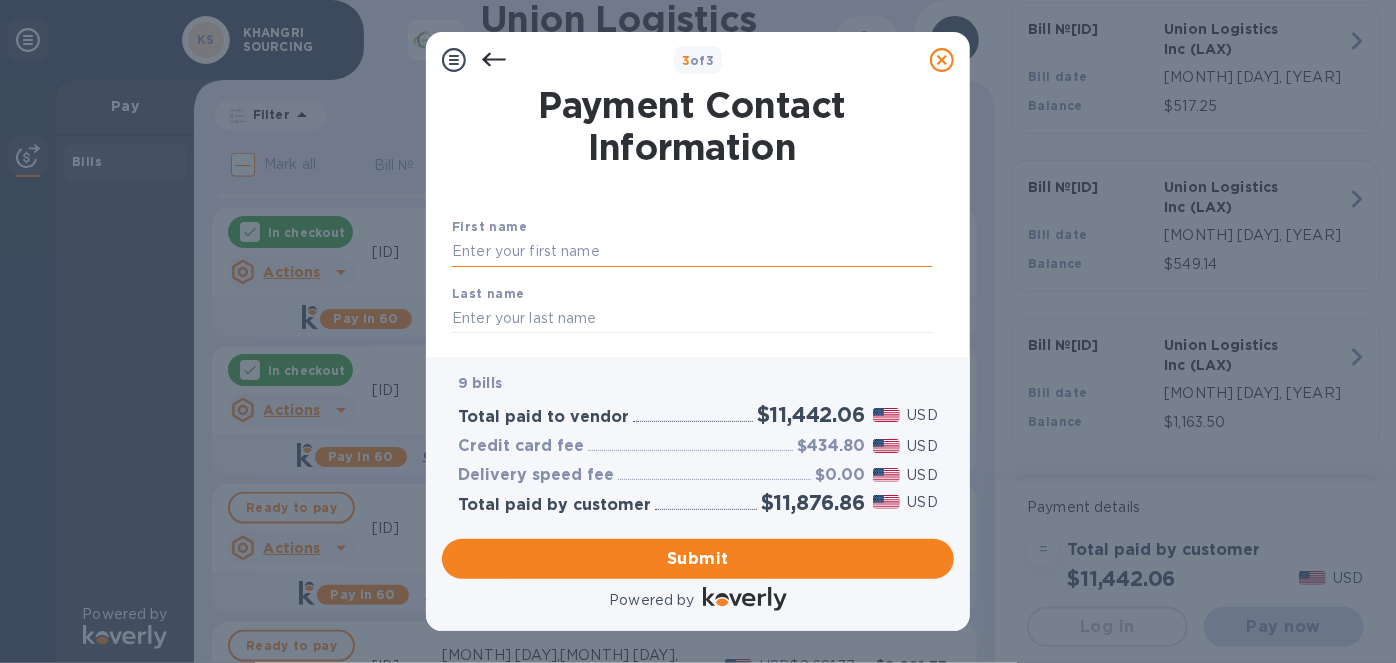 click at bounding box center [692, 252] 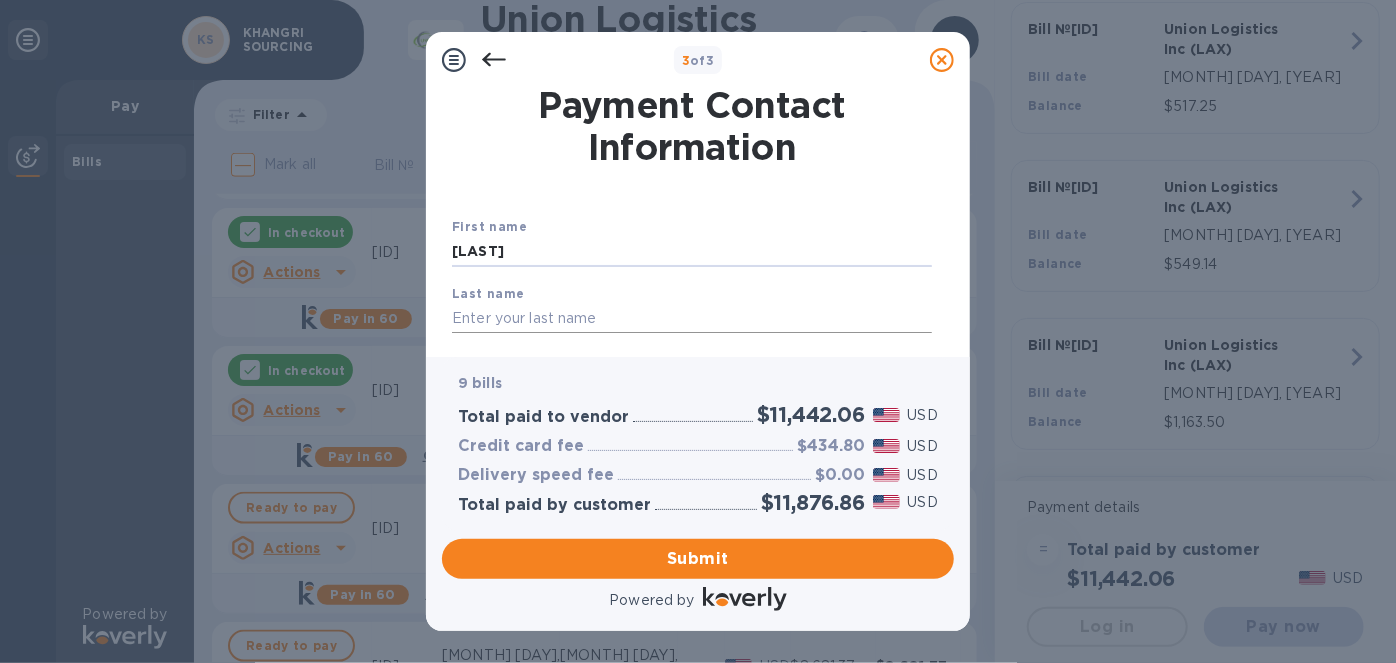 type on "[LAST]" 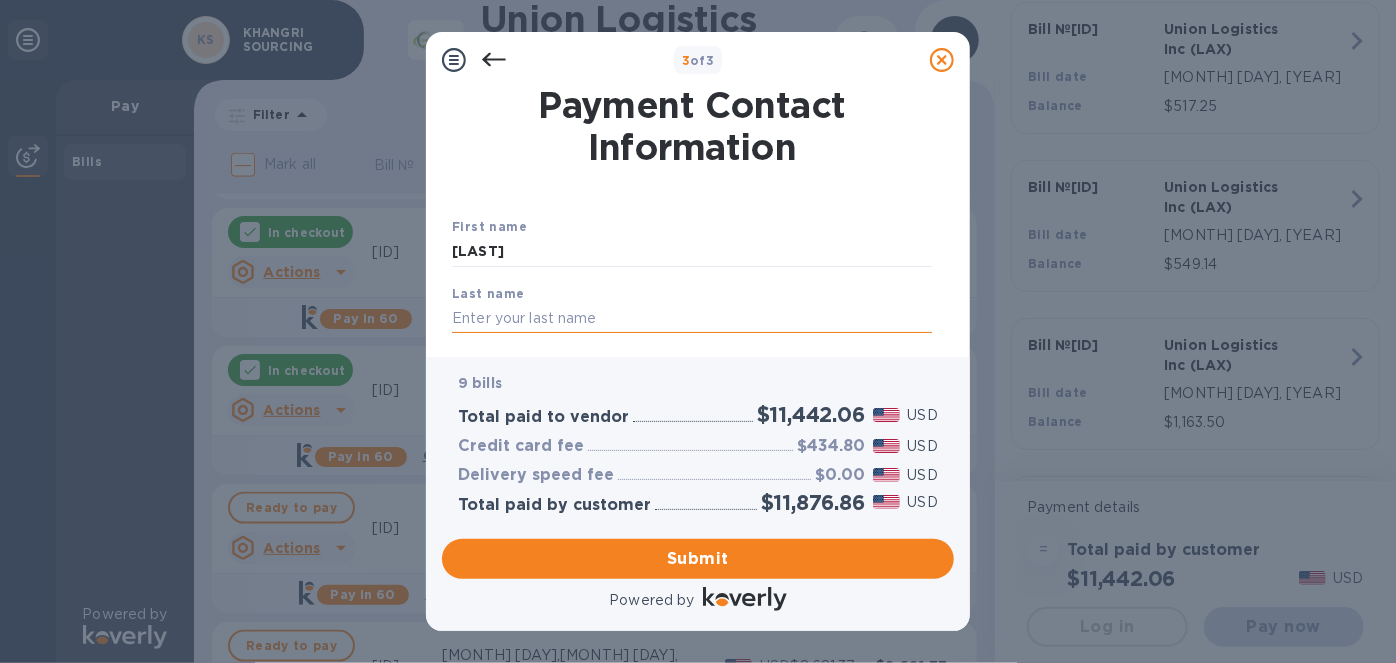 click at bounding box center [692, 318] 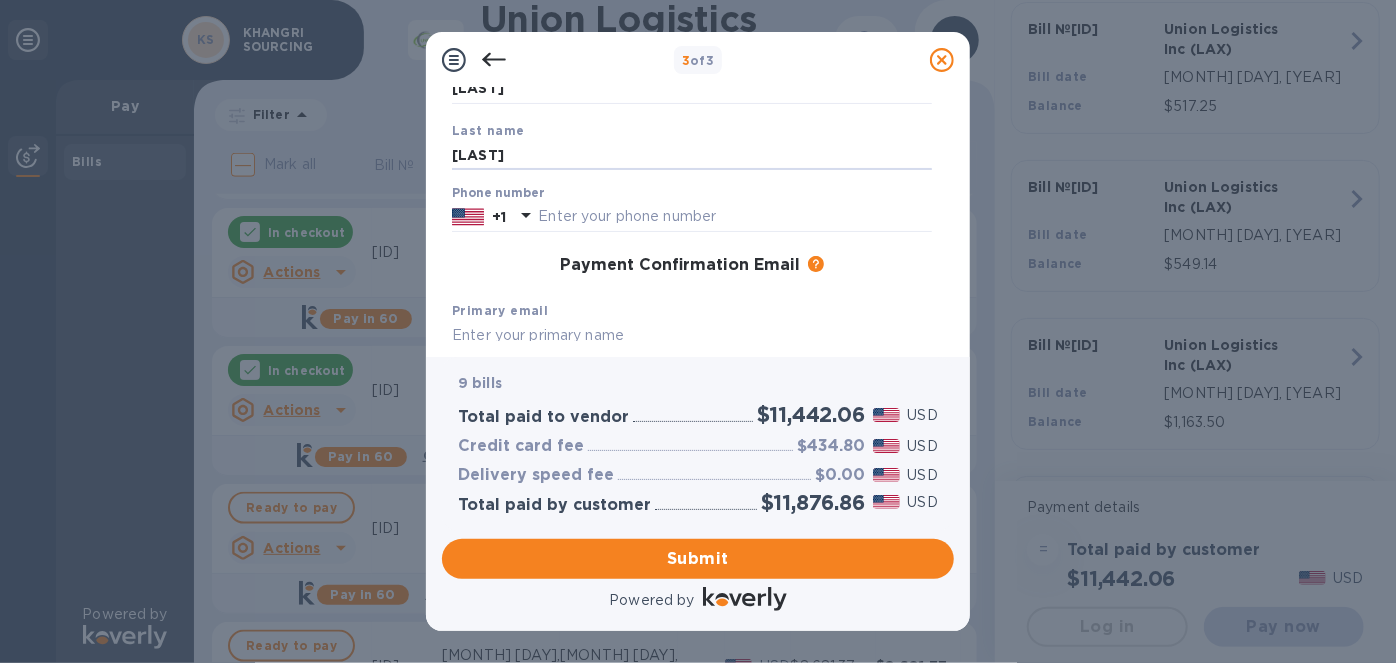 scroll, scrollTop: 181, scrollLeft: 0, axis: vertical 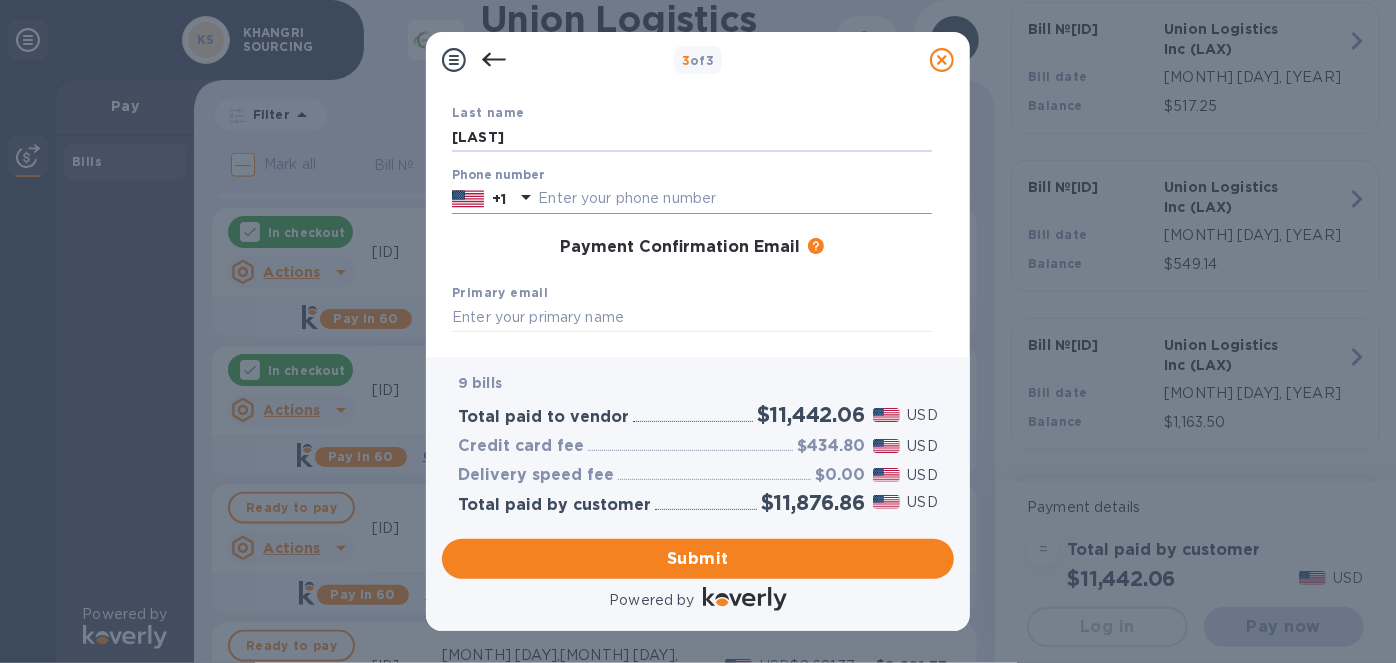 type on "[LAST]" 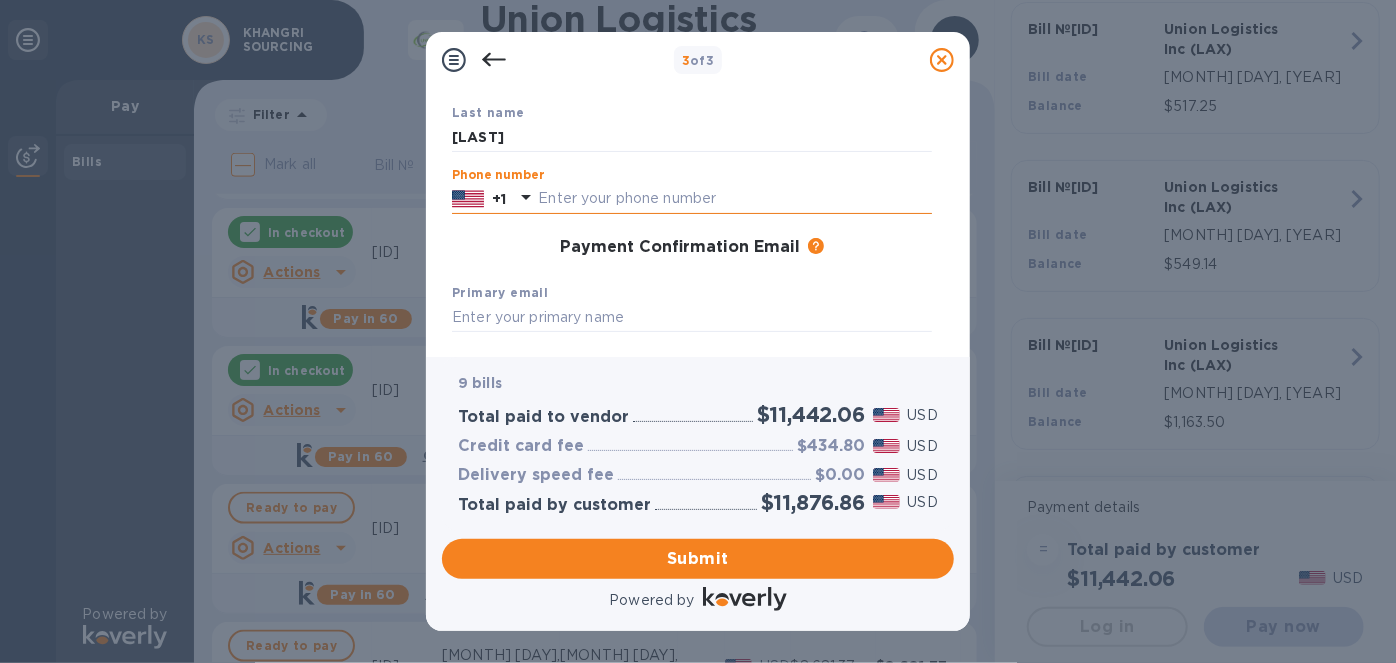 click at bounding box center (735, 199) 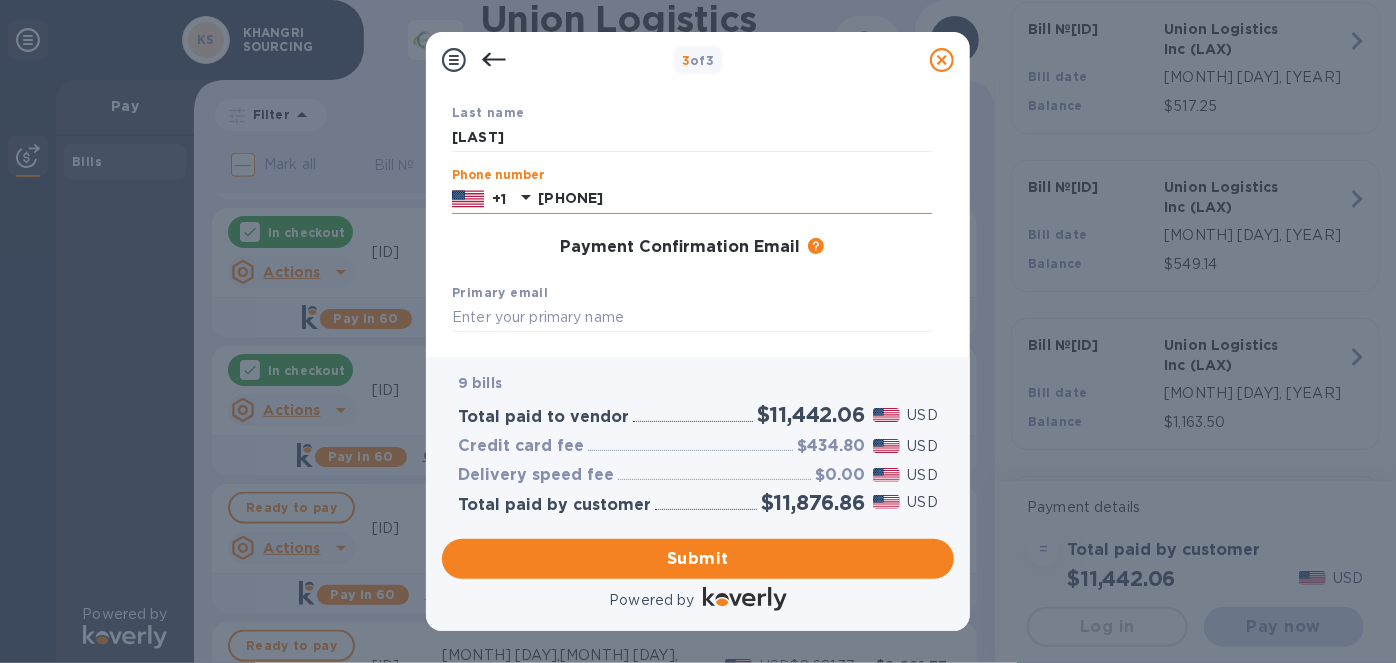 drag, startPoint x: 666, startPoint y: 209, endPoint x: 549, endPoint y: 212, distance: 117.03845 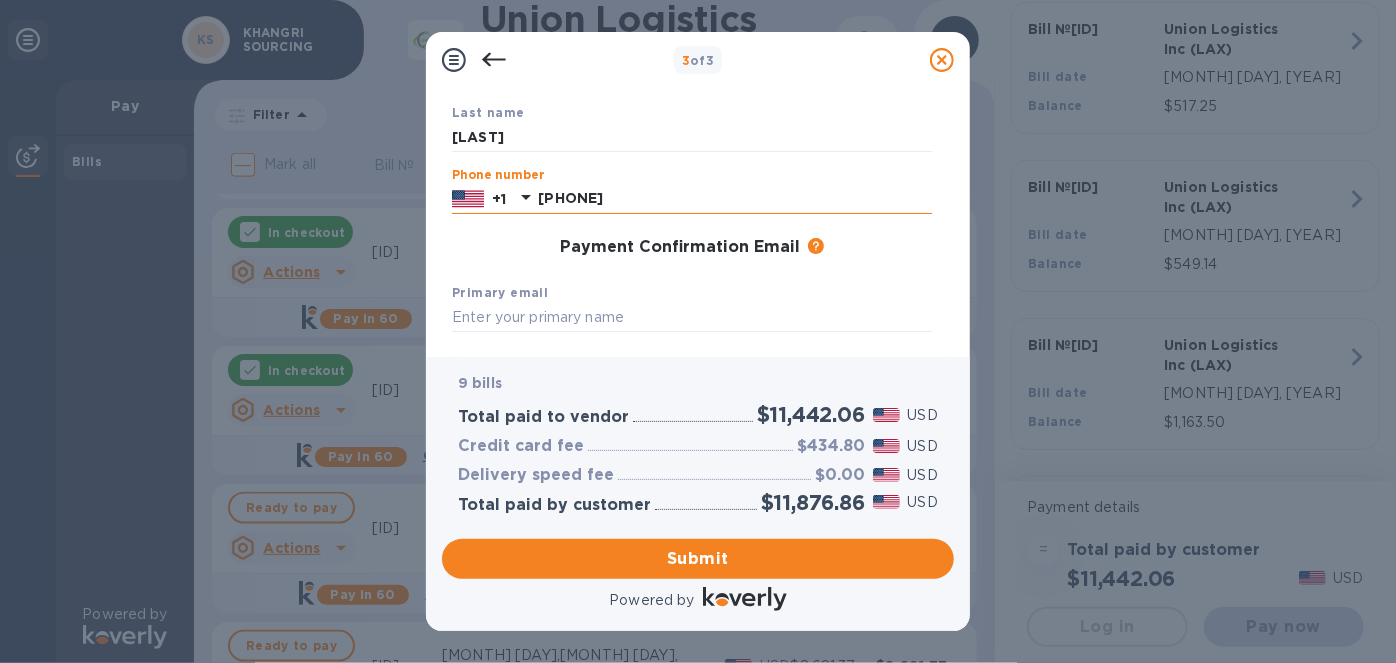 click on "[PHONE]" at bounding box center (735, 199) 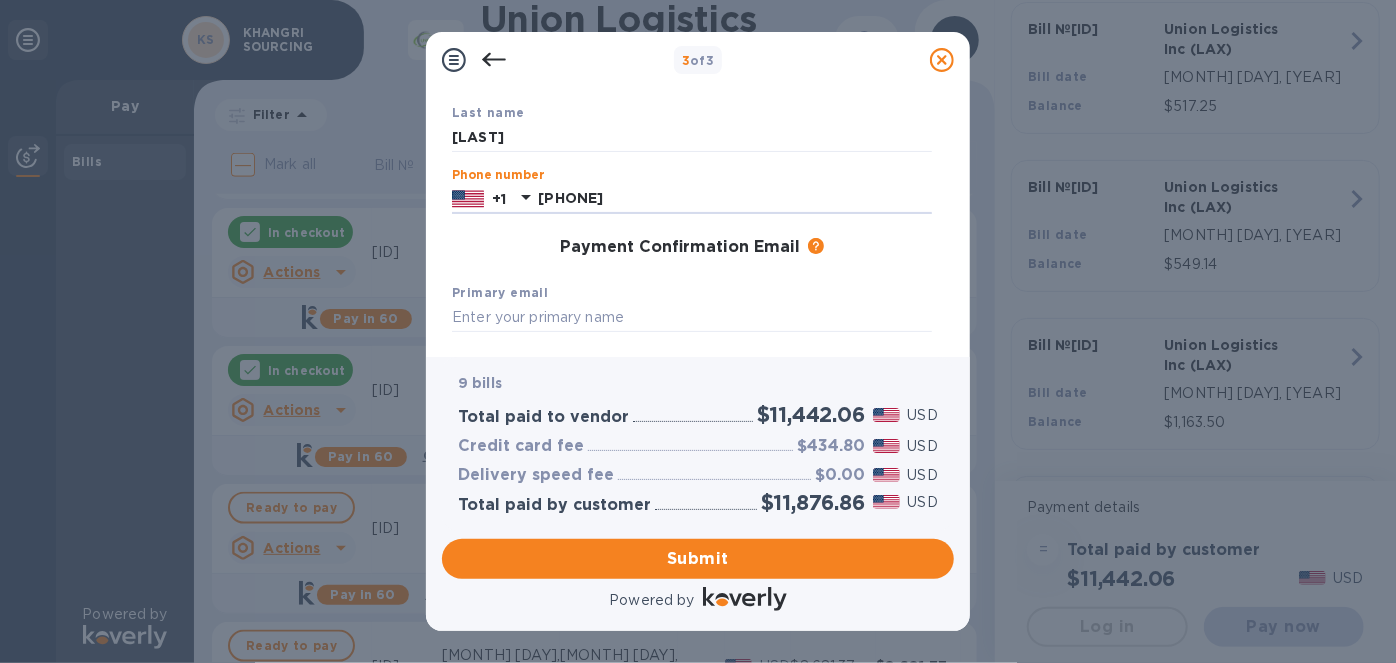 scroll, scrollTop: 363, scrollLeft: 0, axis: vertical 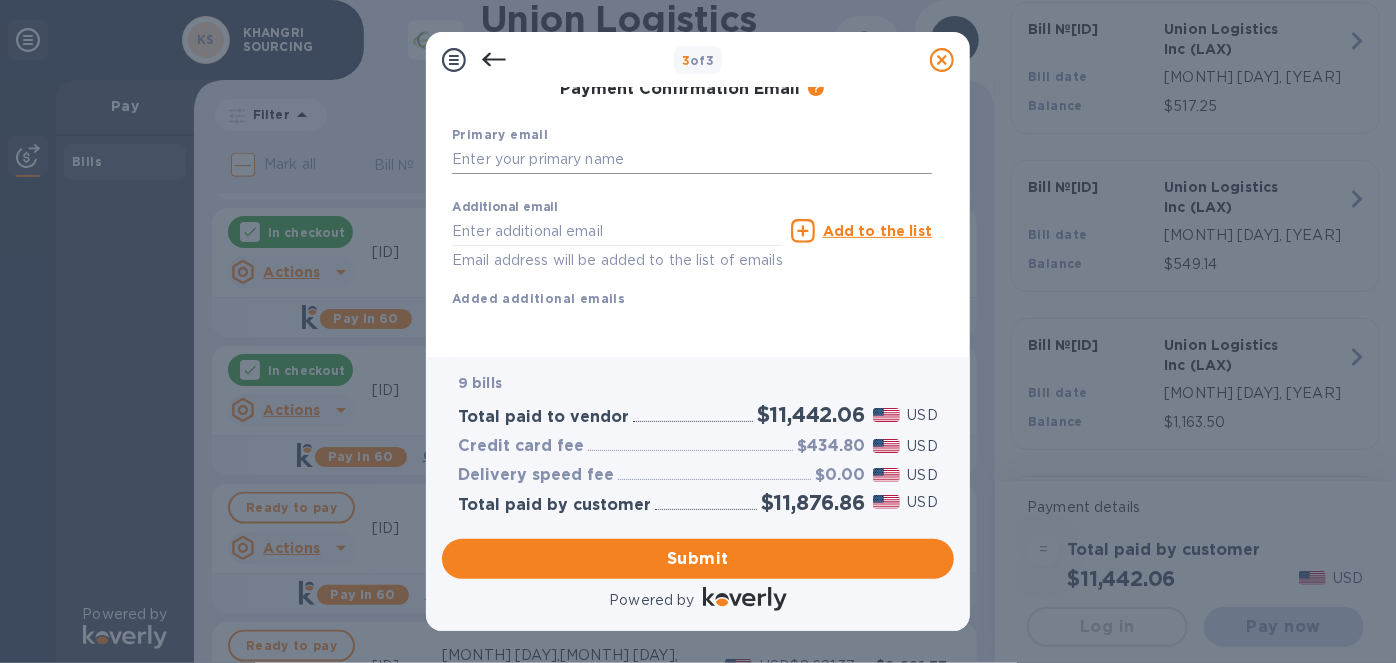 type on "[PHONE]" 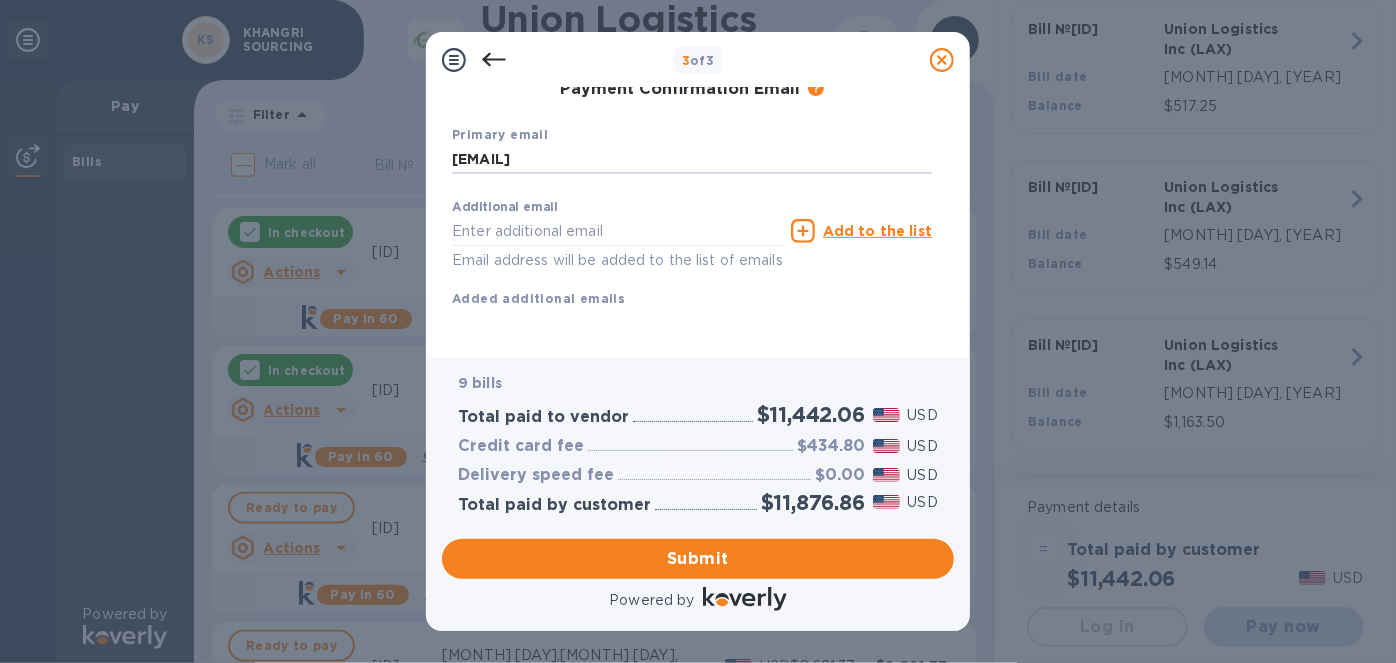 scroll, scrollTop: 389, scrollLeft: 0, axis: vertical 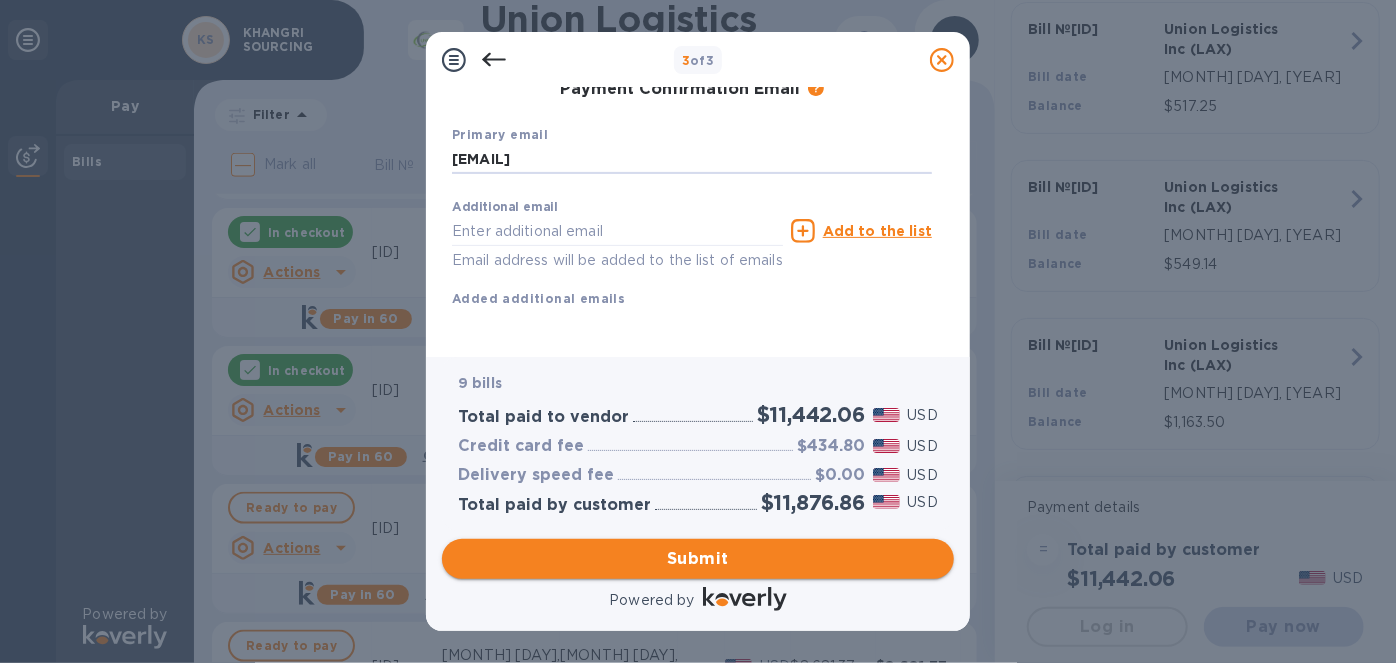 type on "[EMAIL]" 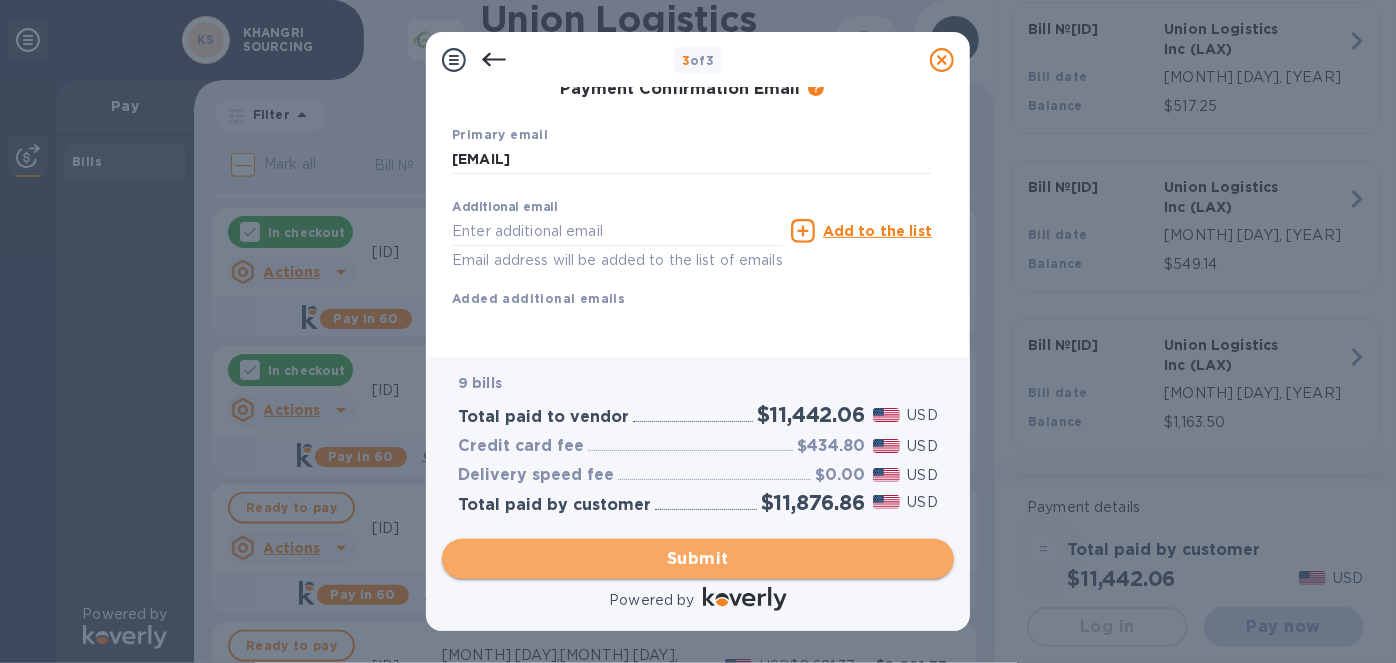 click on "Submit" at bounding box center [698, 559] 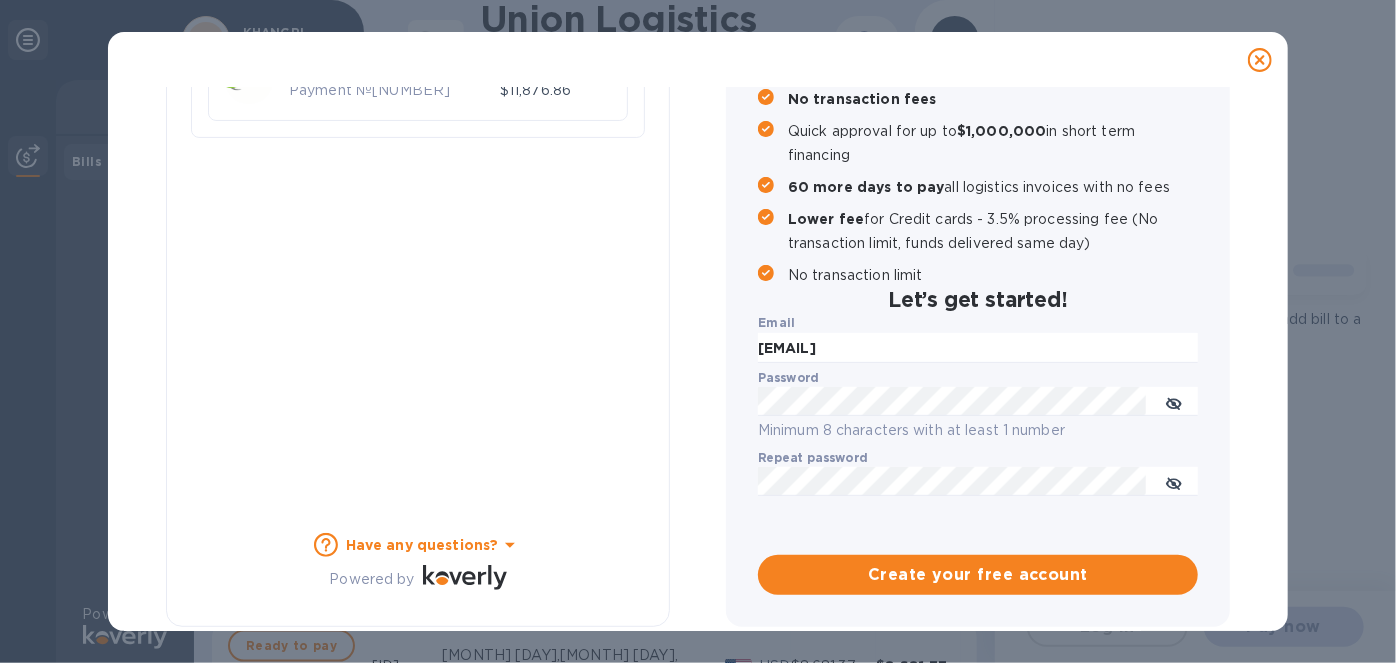 scroll, scrollTop: 264, scrollLeft: 0, axis: vertical 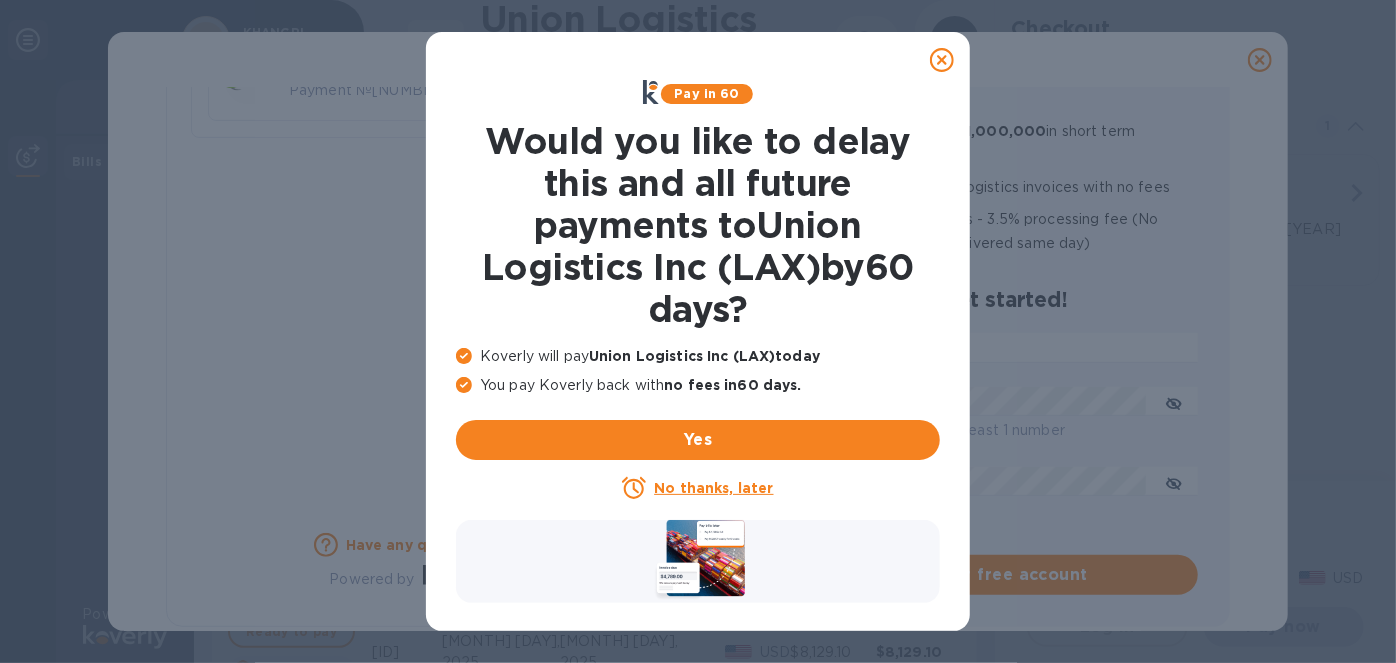 click on "No thanks, later" at bounding box center (713, 488) 